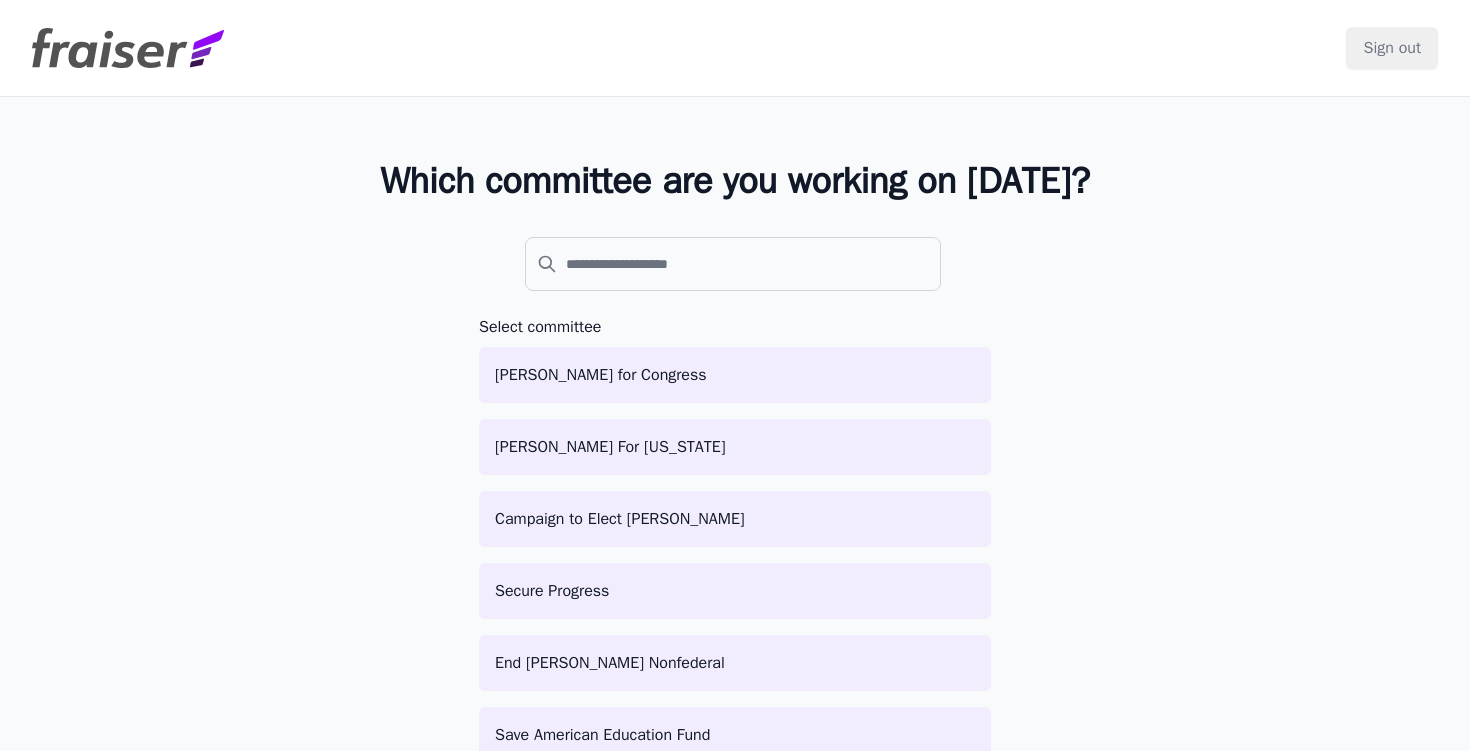 scroll, scrollTop: 0, scrollLeft: 0, axis: both 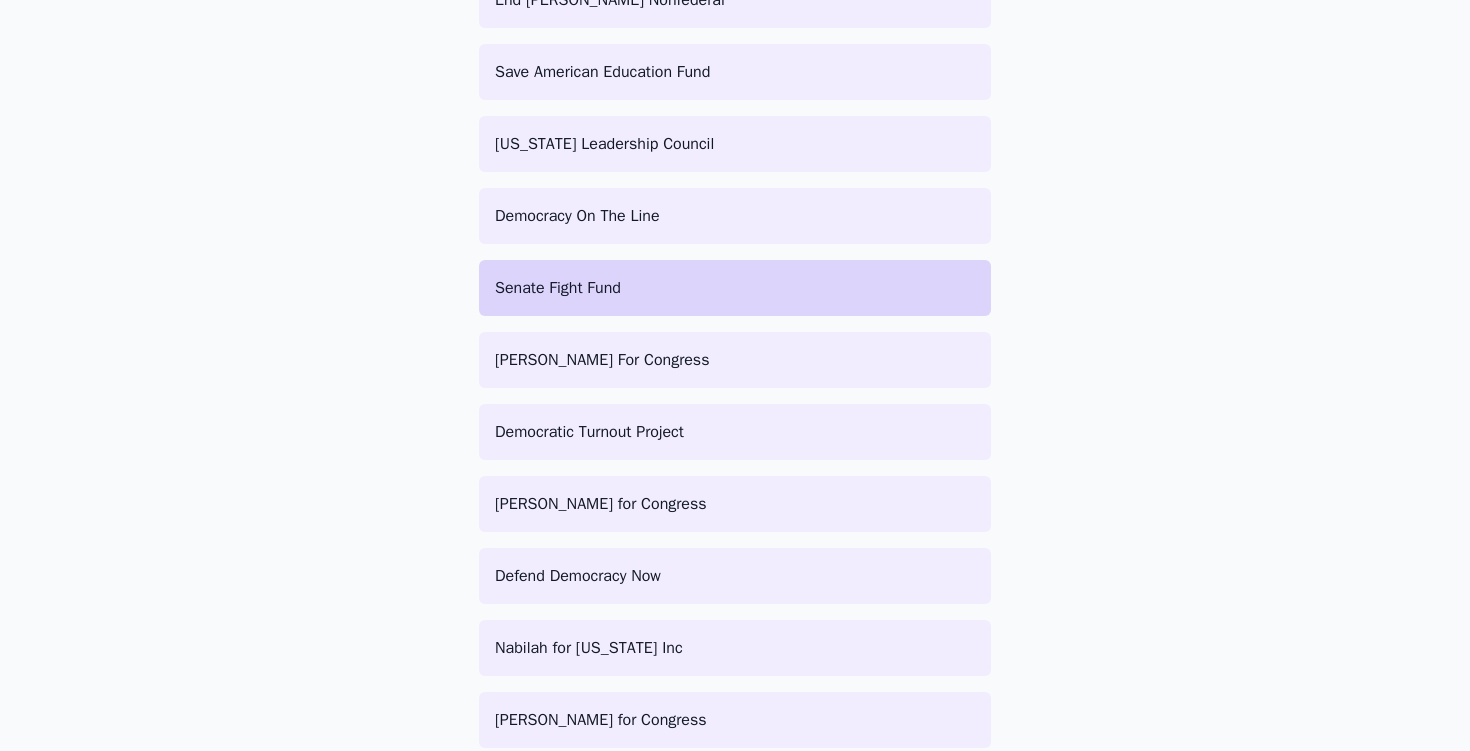 click on "Senate Fight Fund" at bounding box center [735, 288] 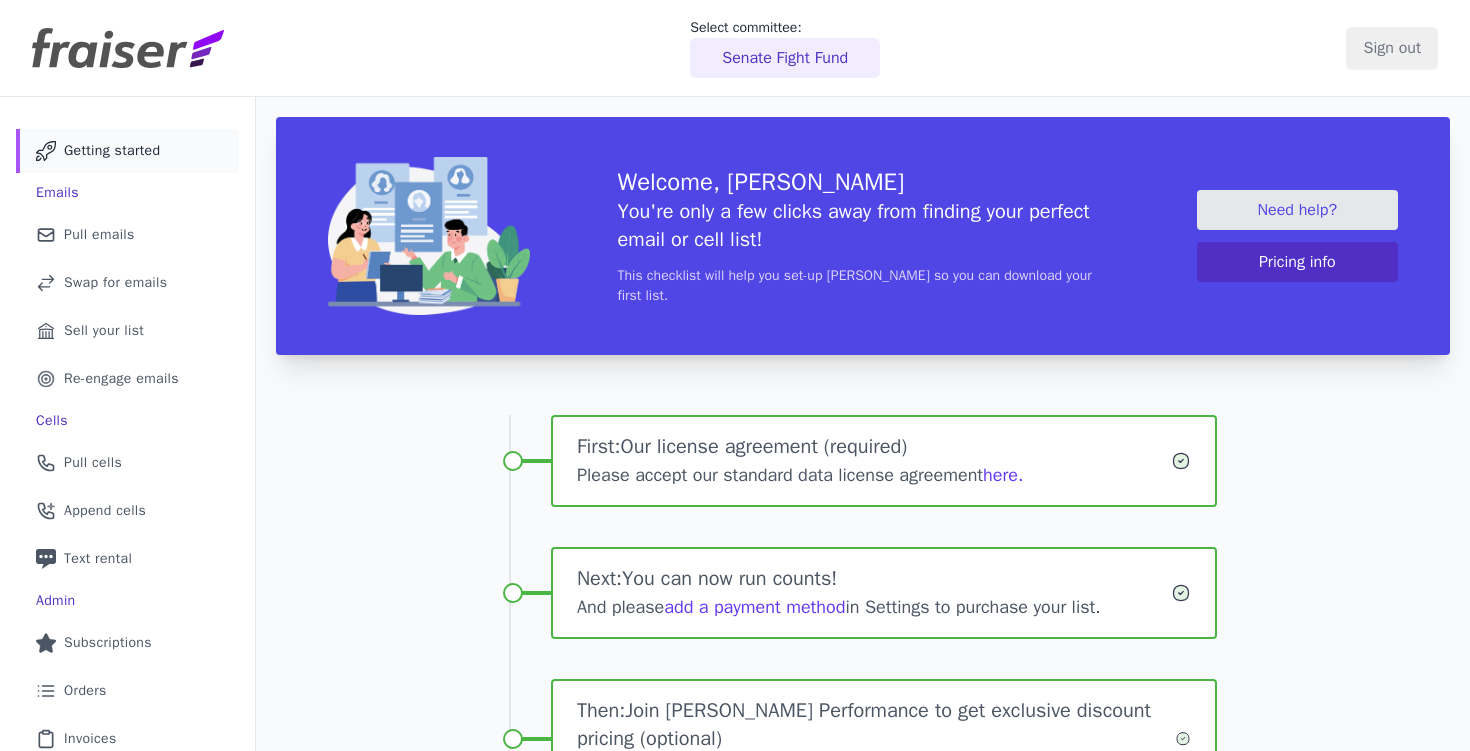 scroll, scrollTop: 0, scrollLeft: 0, axis: both 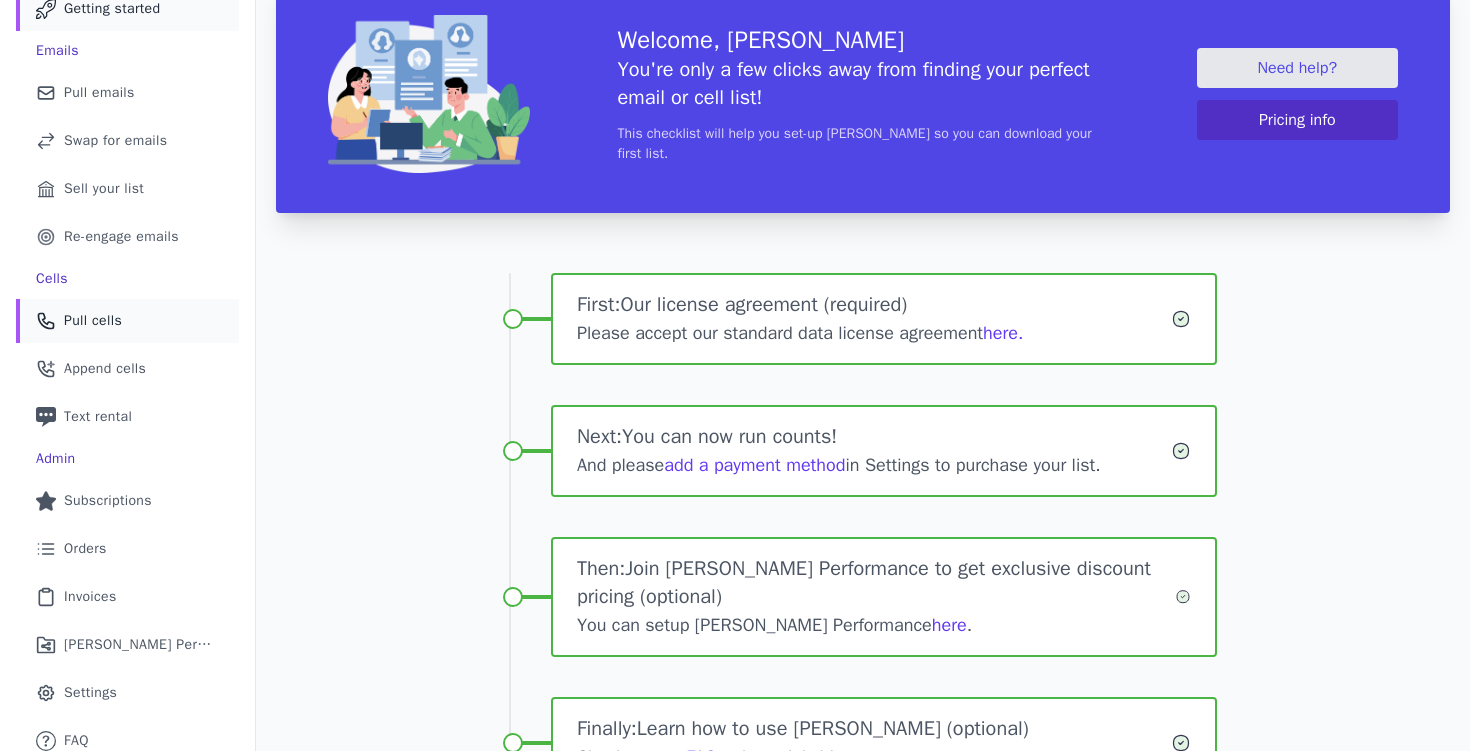 click on "Phone Icon Outline of a phone
Pull cells" at bounding box center (127, 321) 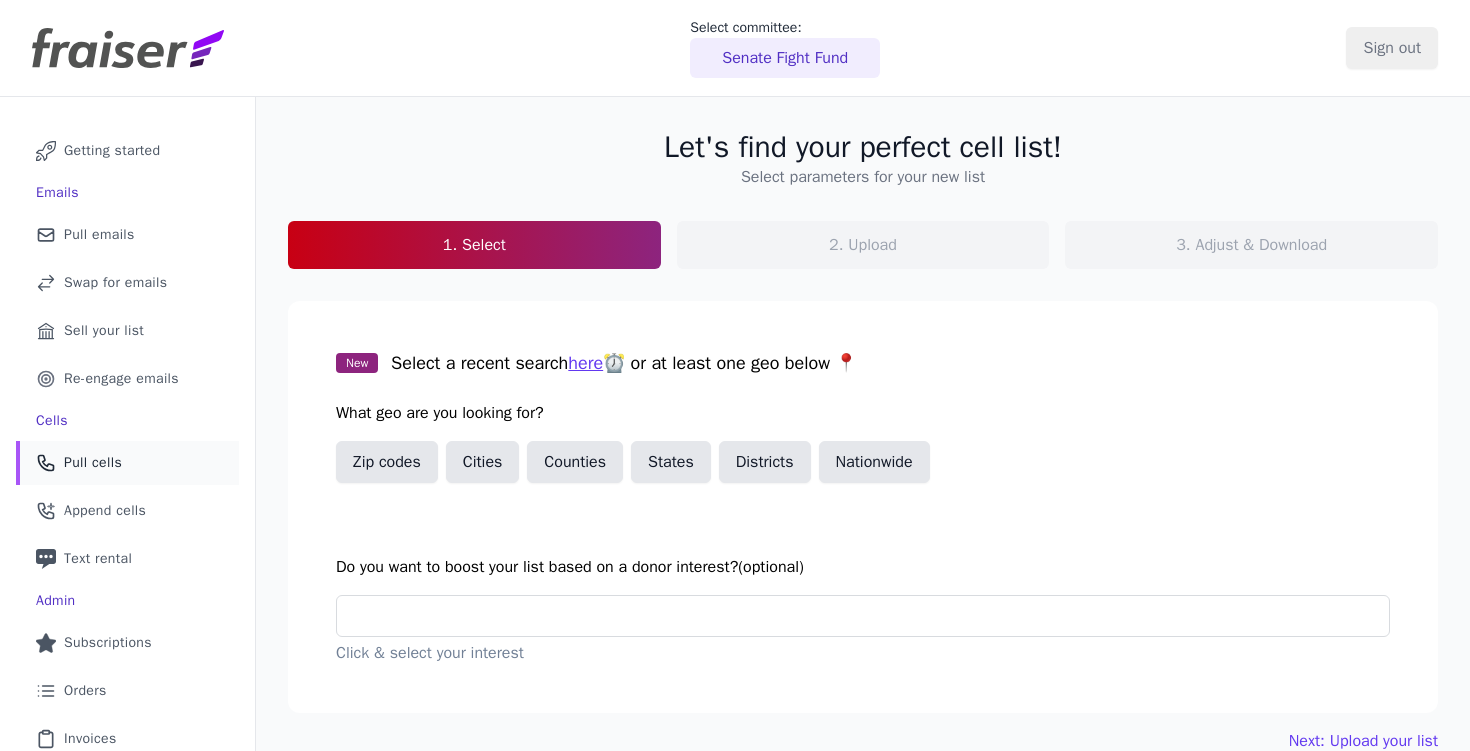 scroll, scrollTop: 0, scrollLeft: 0, axis: both 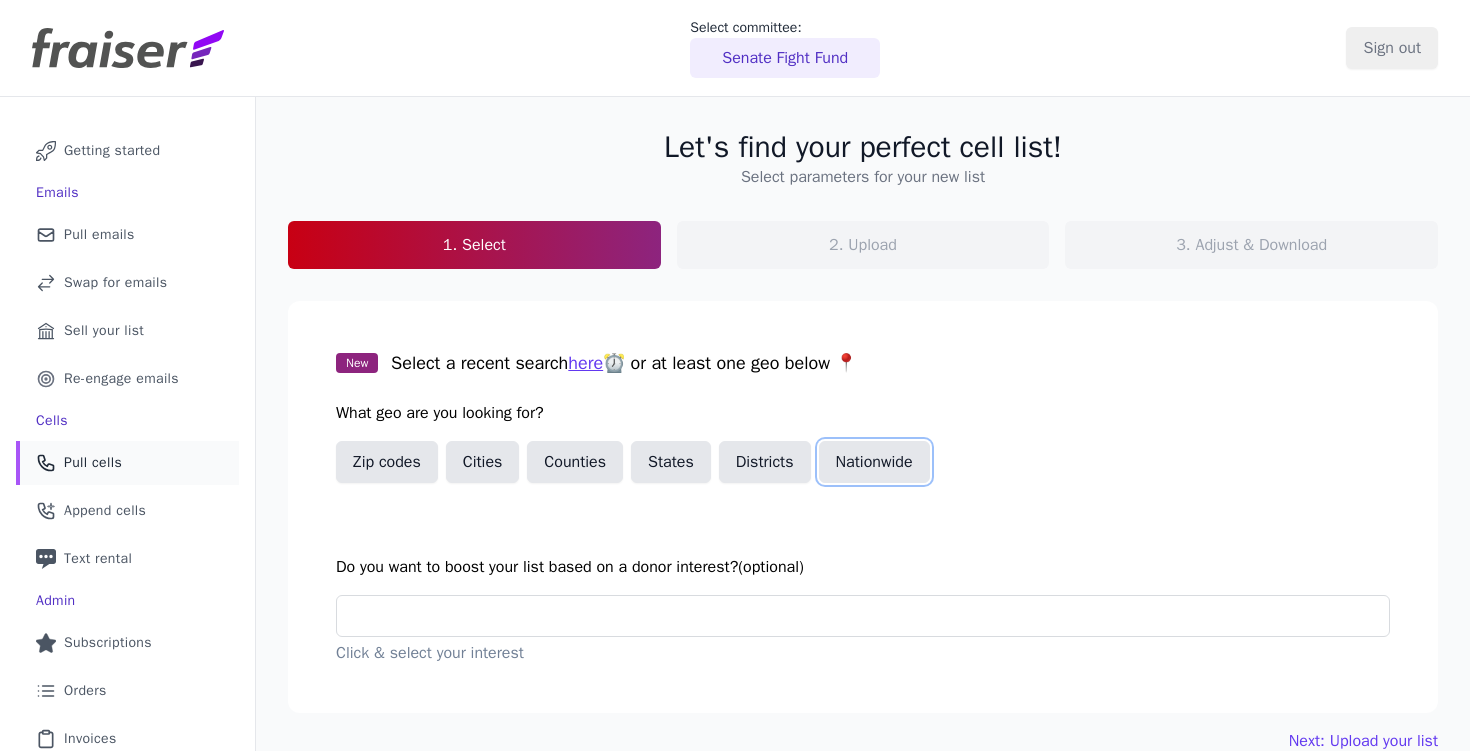 click on "Nationwide" at bounding box center [874, 462] 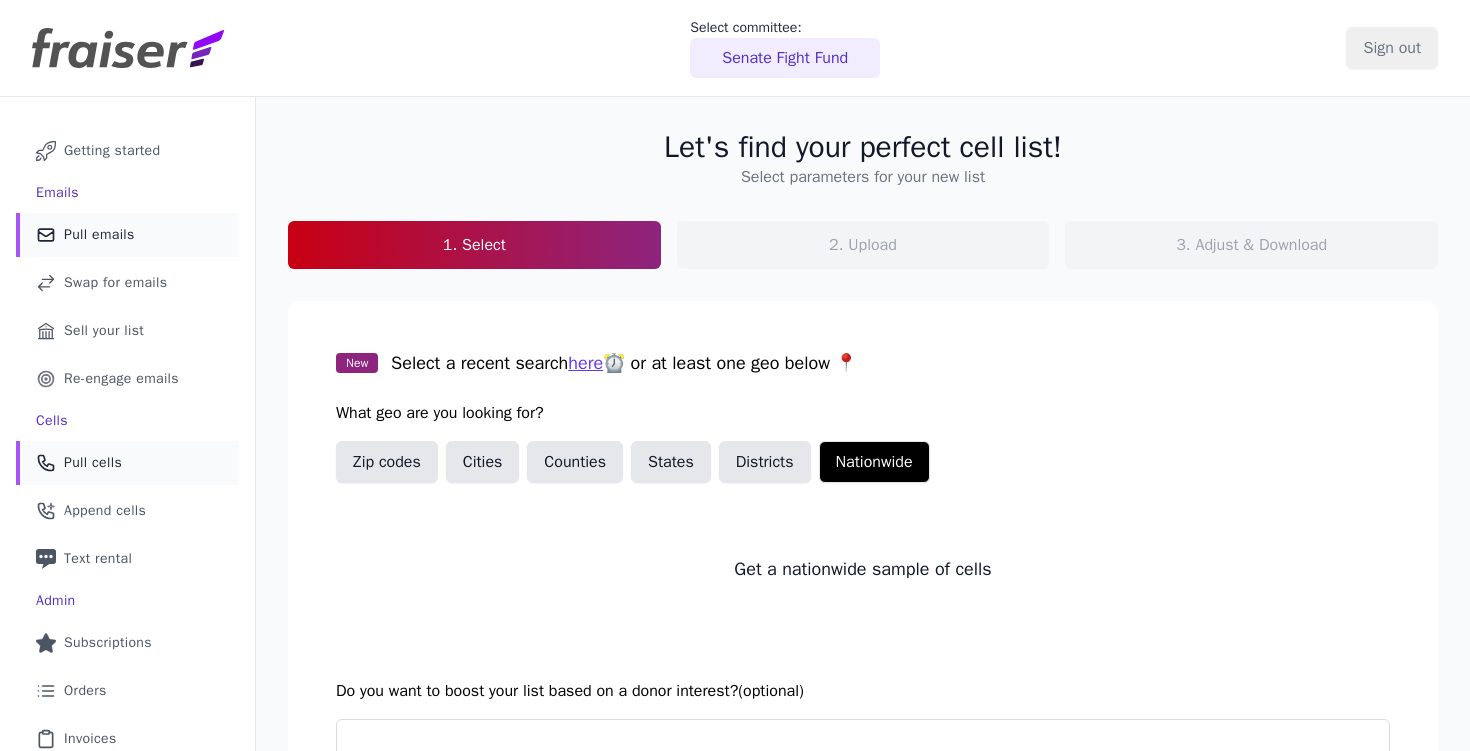 click on "Mail Icon Outline of a mail envelope
Pull emails" at bounding box center [127, 235] 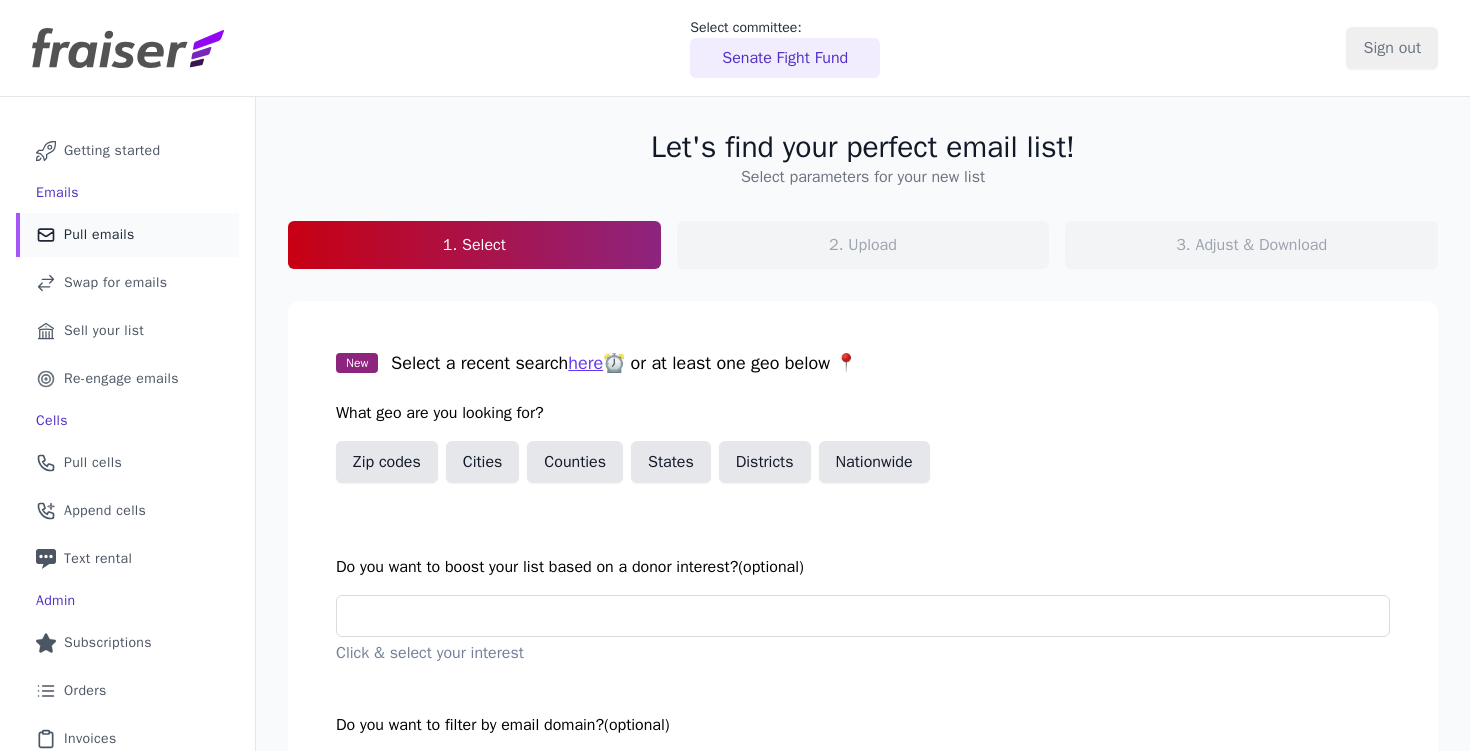 scroll, scrollTop: 0, scrollLeft: 0, axis: both 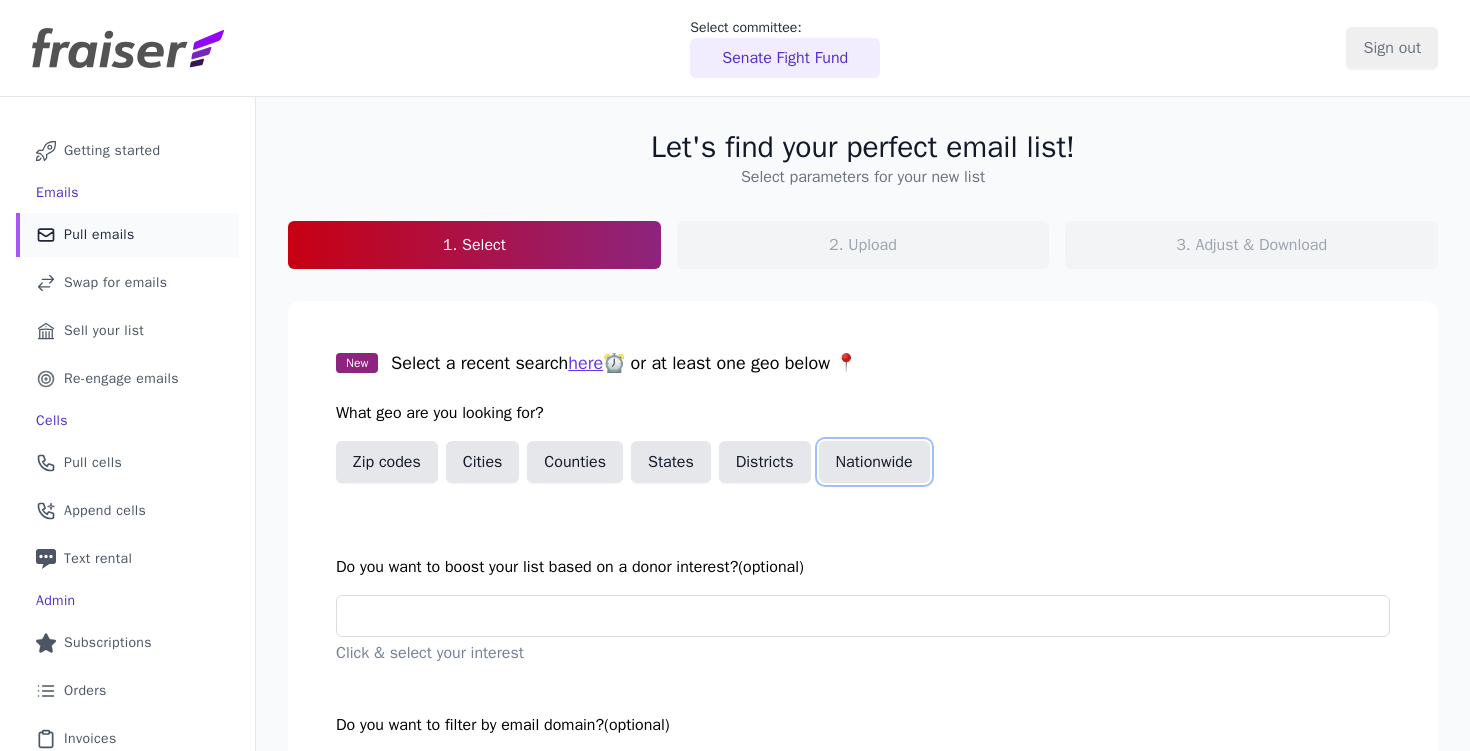click on "Nationwide" at bounding box center (874, 462) 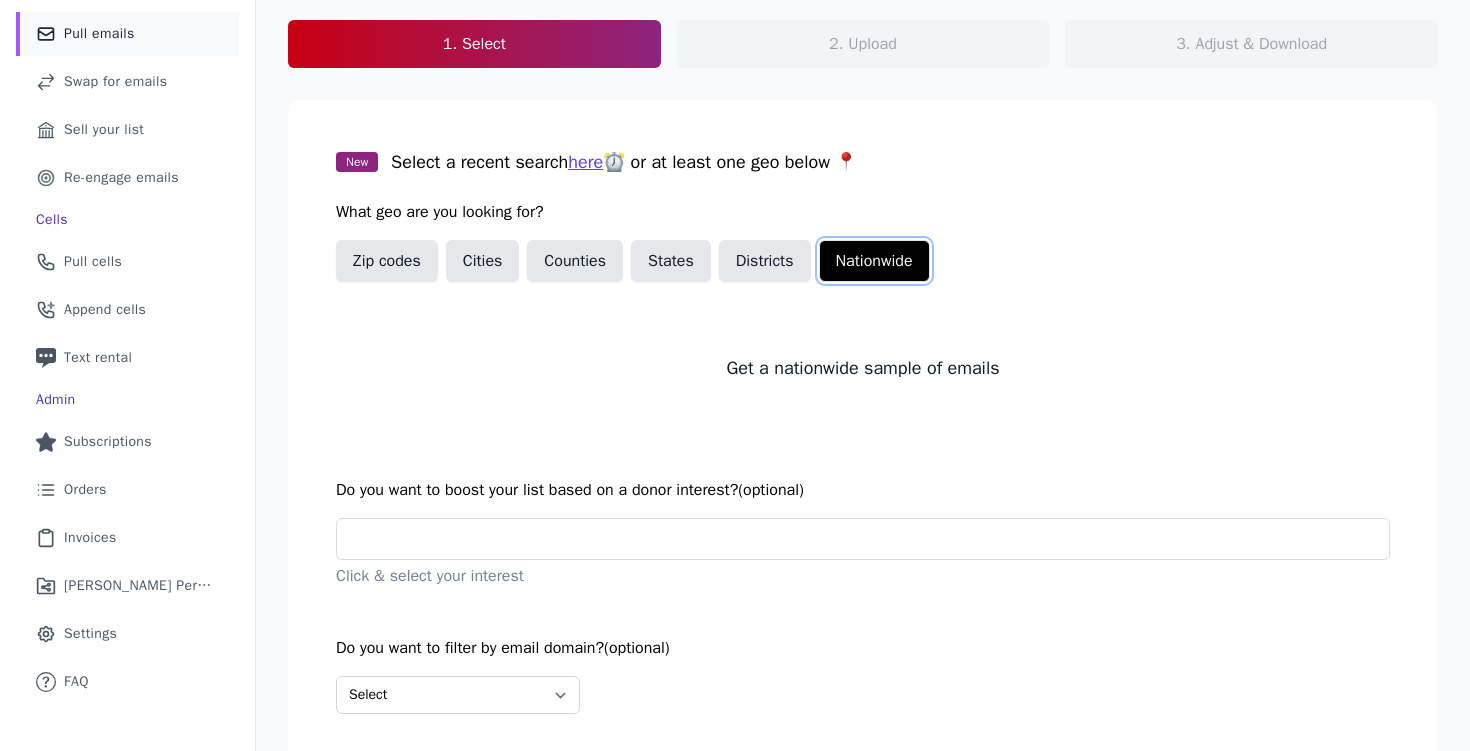scroll, scrollTop: 210, scrollLeft: 0, axis: vertical 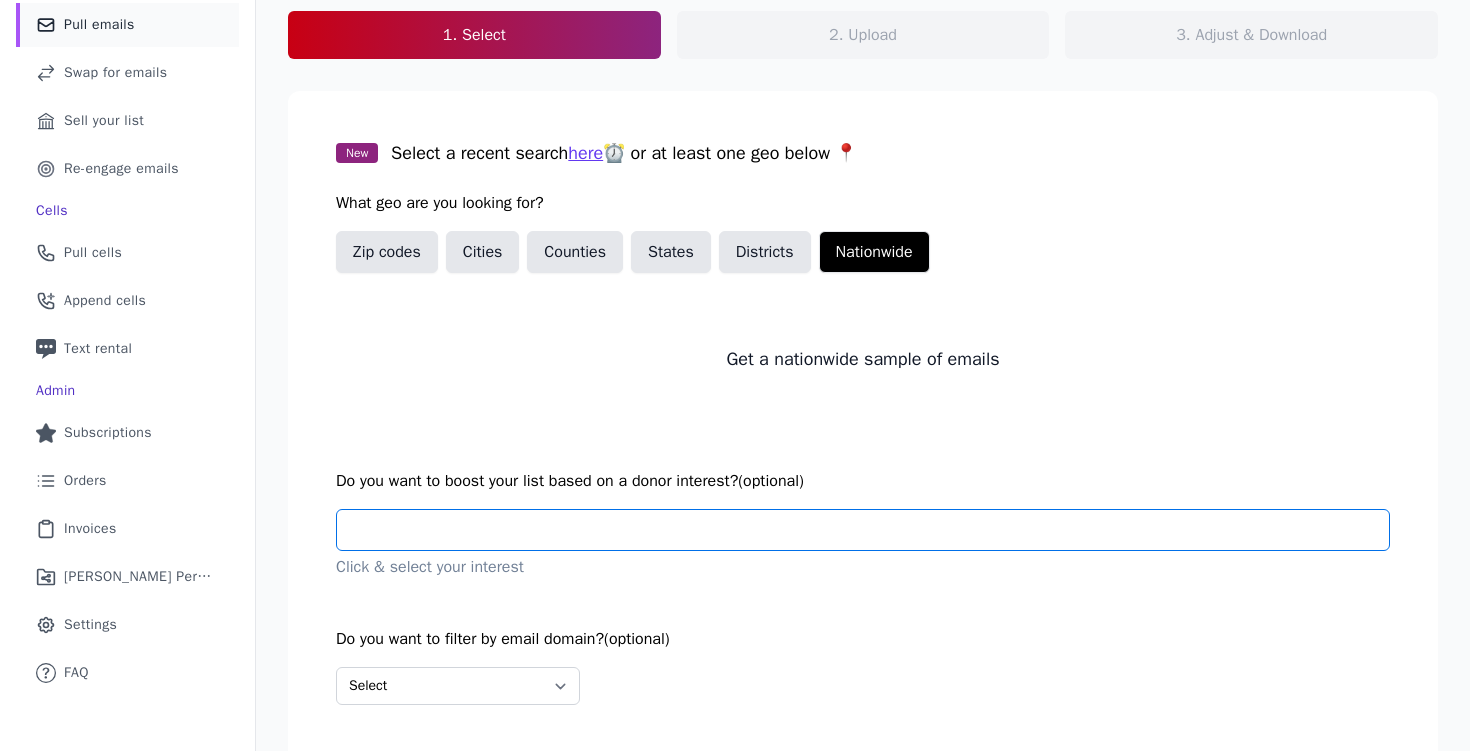 click at bounding box center [871, 530] 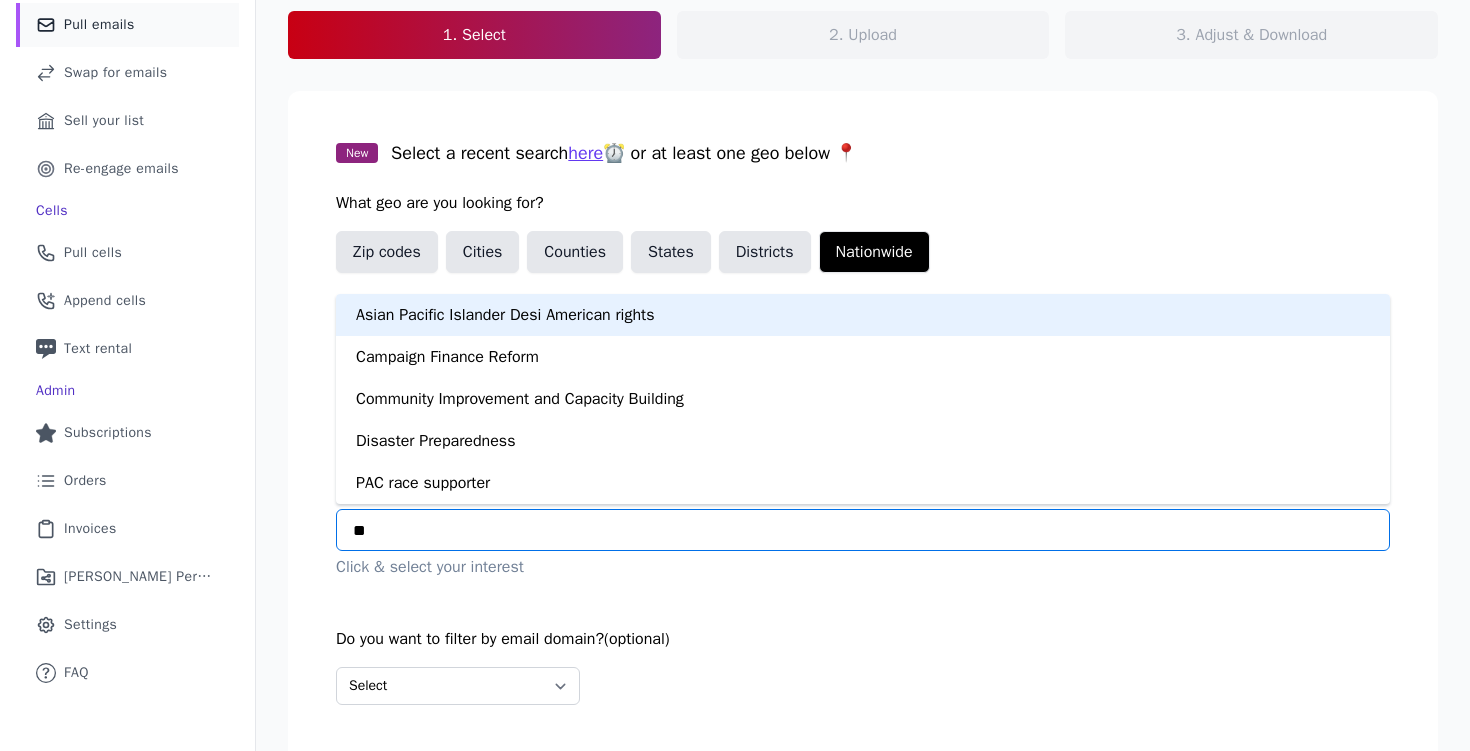 type on "***" 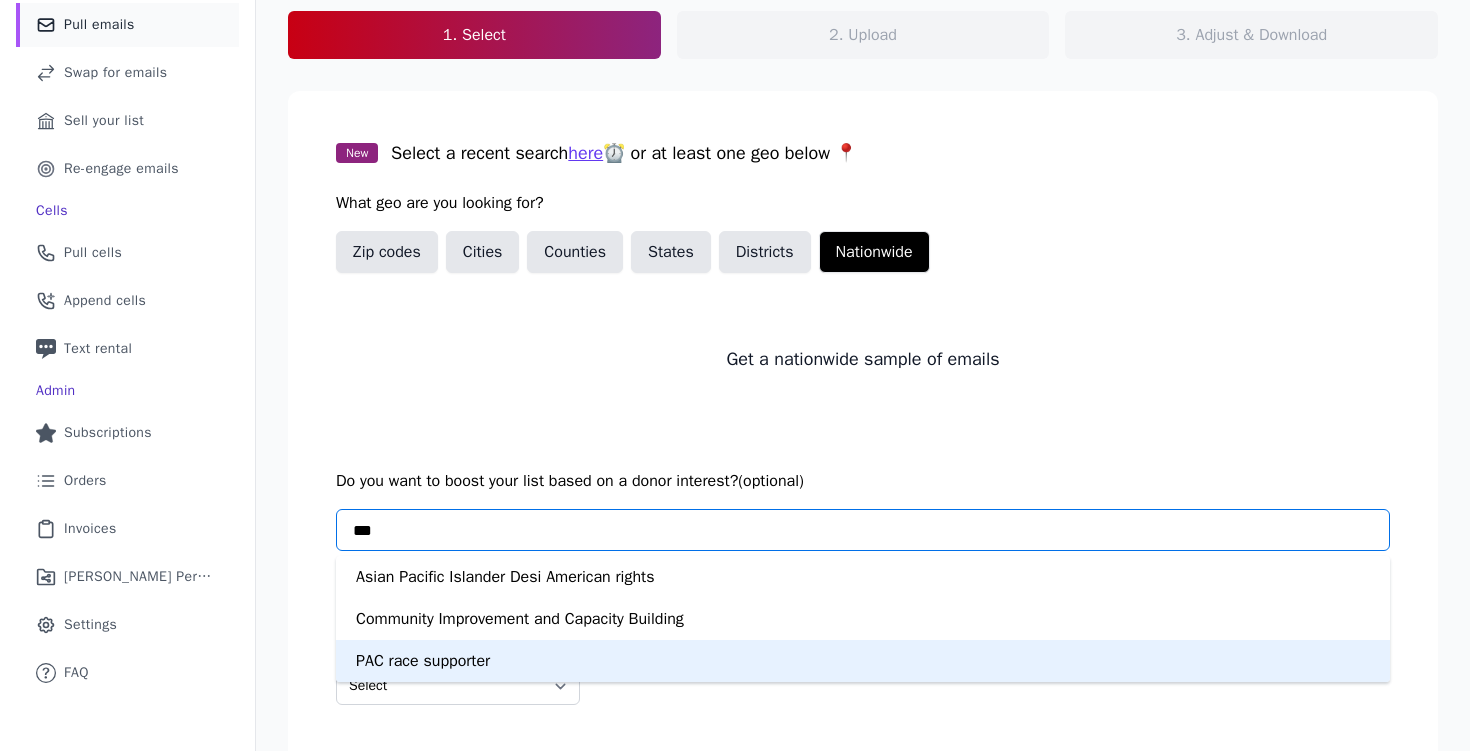 click on "PAC race supporter" at bounding box center (863, 661) 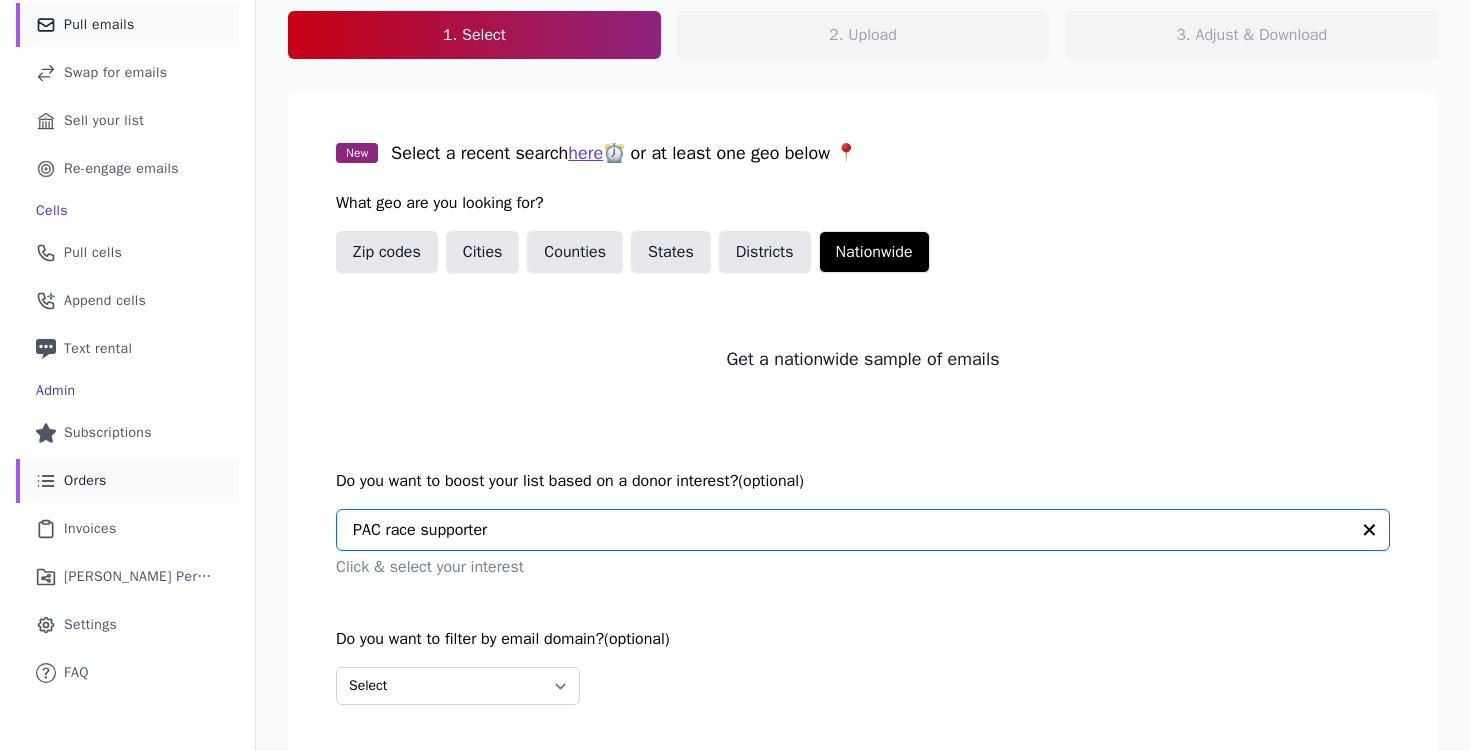 click on "List Icon Outline of bulleted list
Orders" at bounding box center (127, 481) 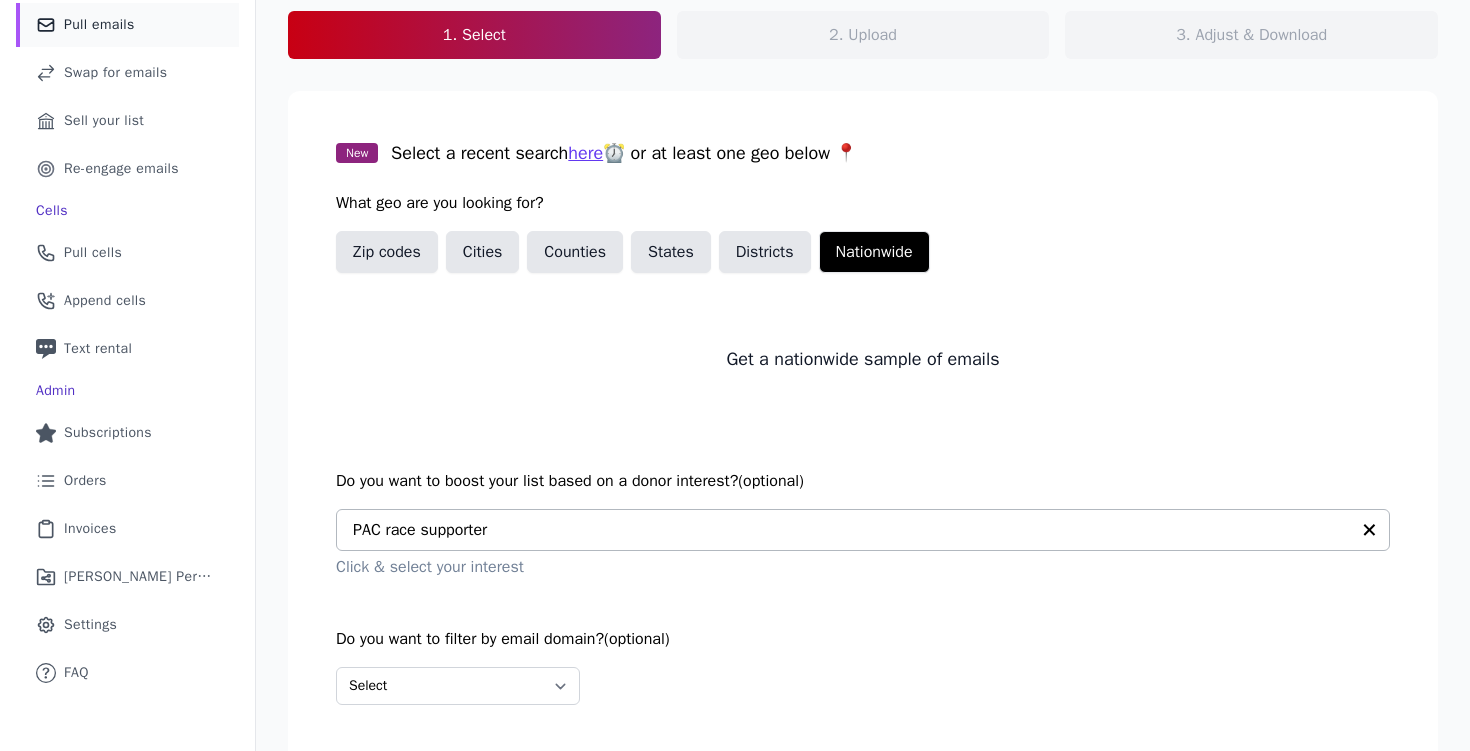 scroll, scrollTop: 300, scrollLeft: 0, axis: vertical 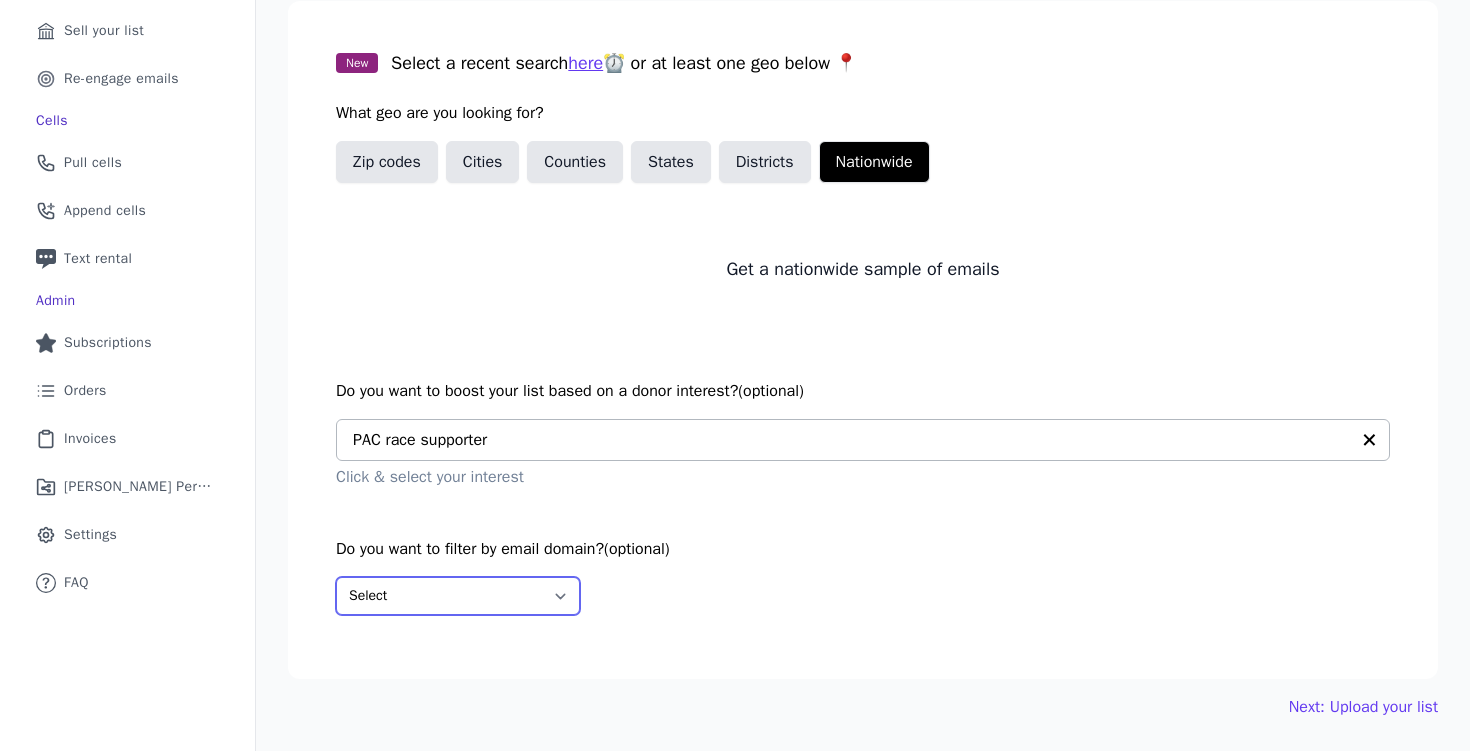 click on "Select Include only these domains Include none of these domains" at bounding box center (458, 596) 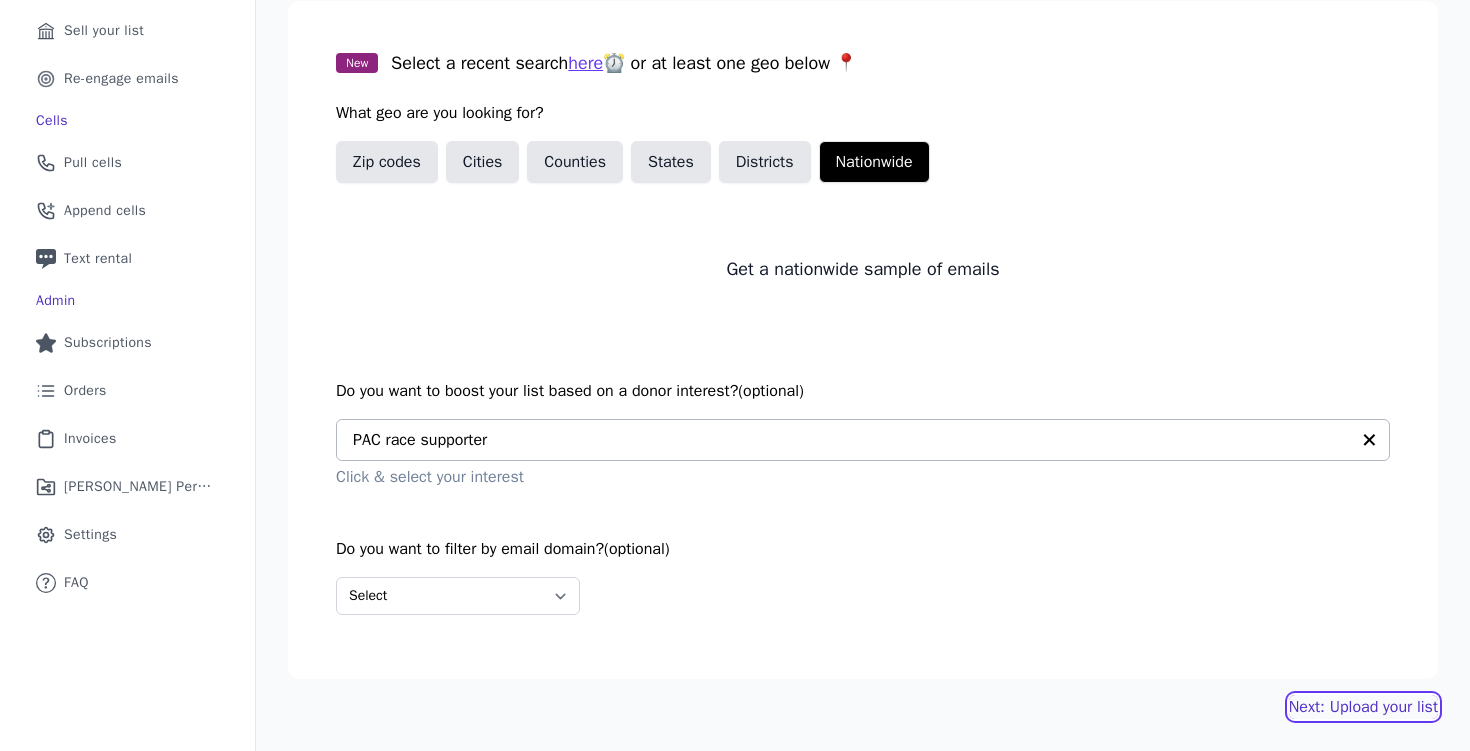 click on "Next: Upload your list" at bounding box center (1363, 707) 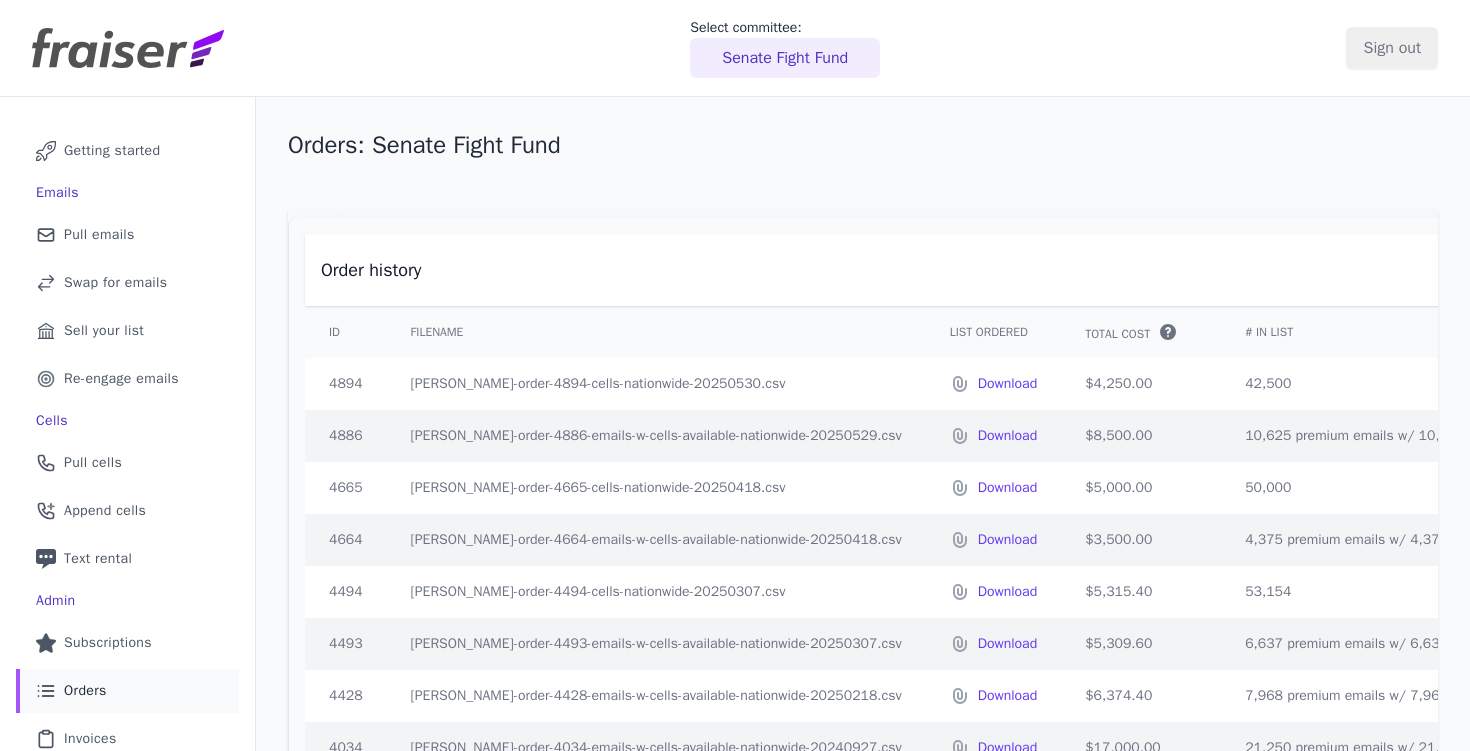 scroll, scrollTop: 0, scrollLeft: 0, axis: both 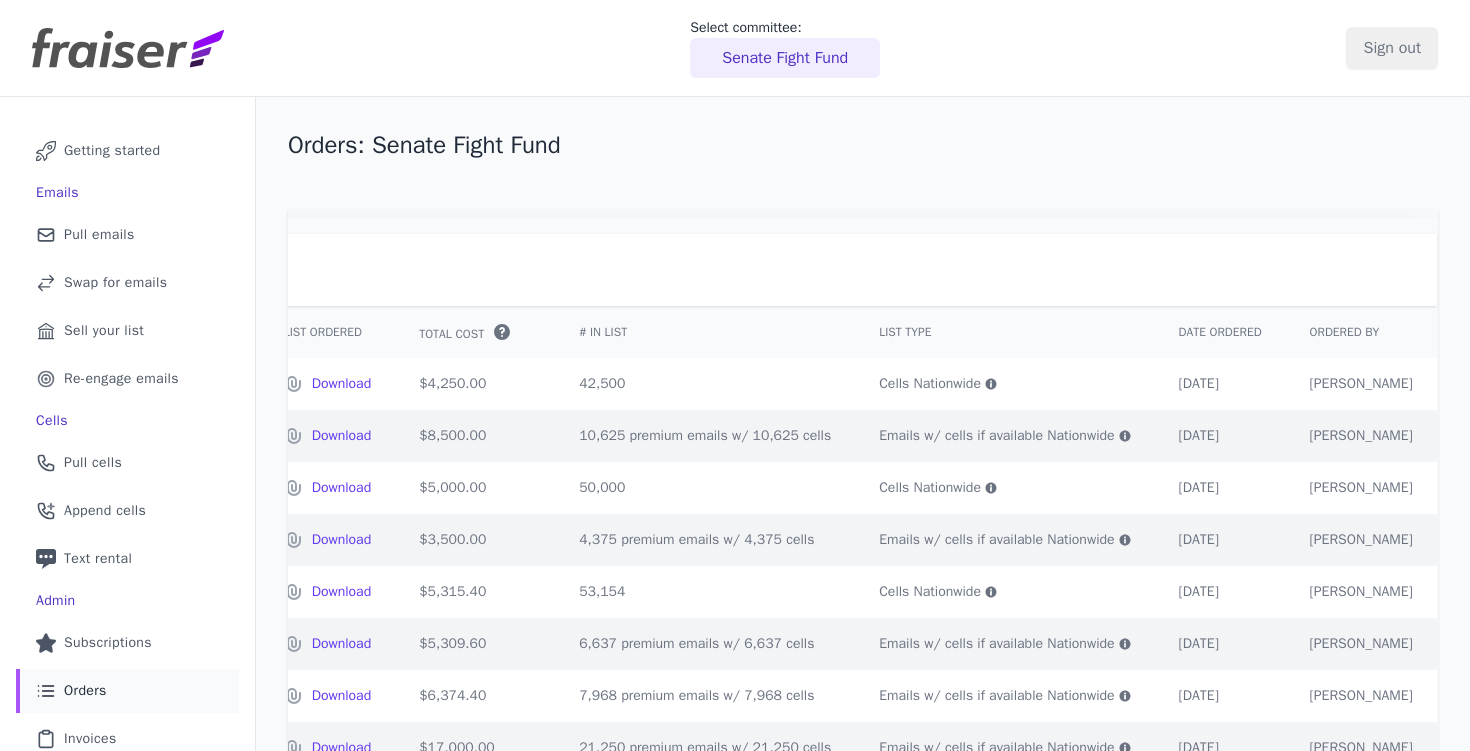 click 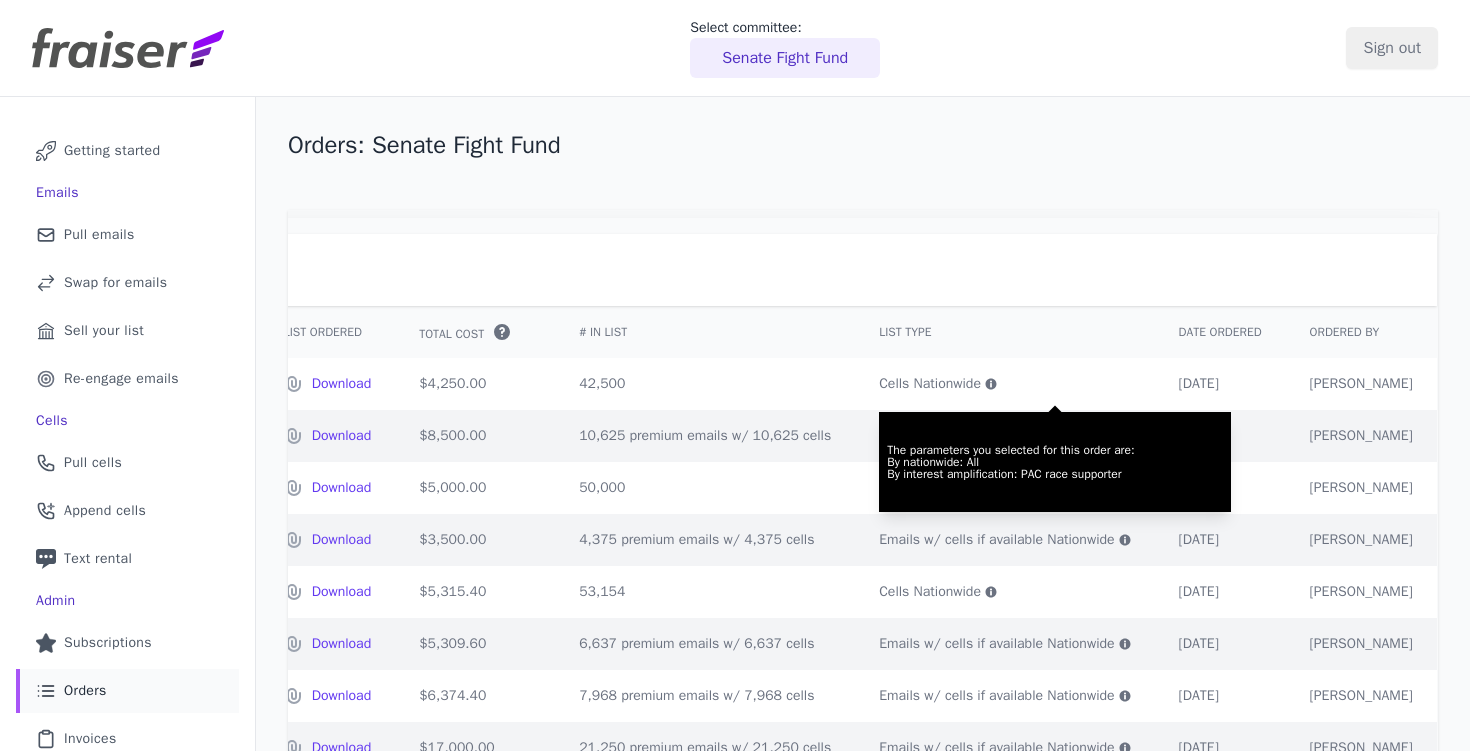 click on "List Type" at bounding box center [1004, 332] 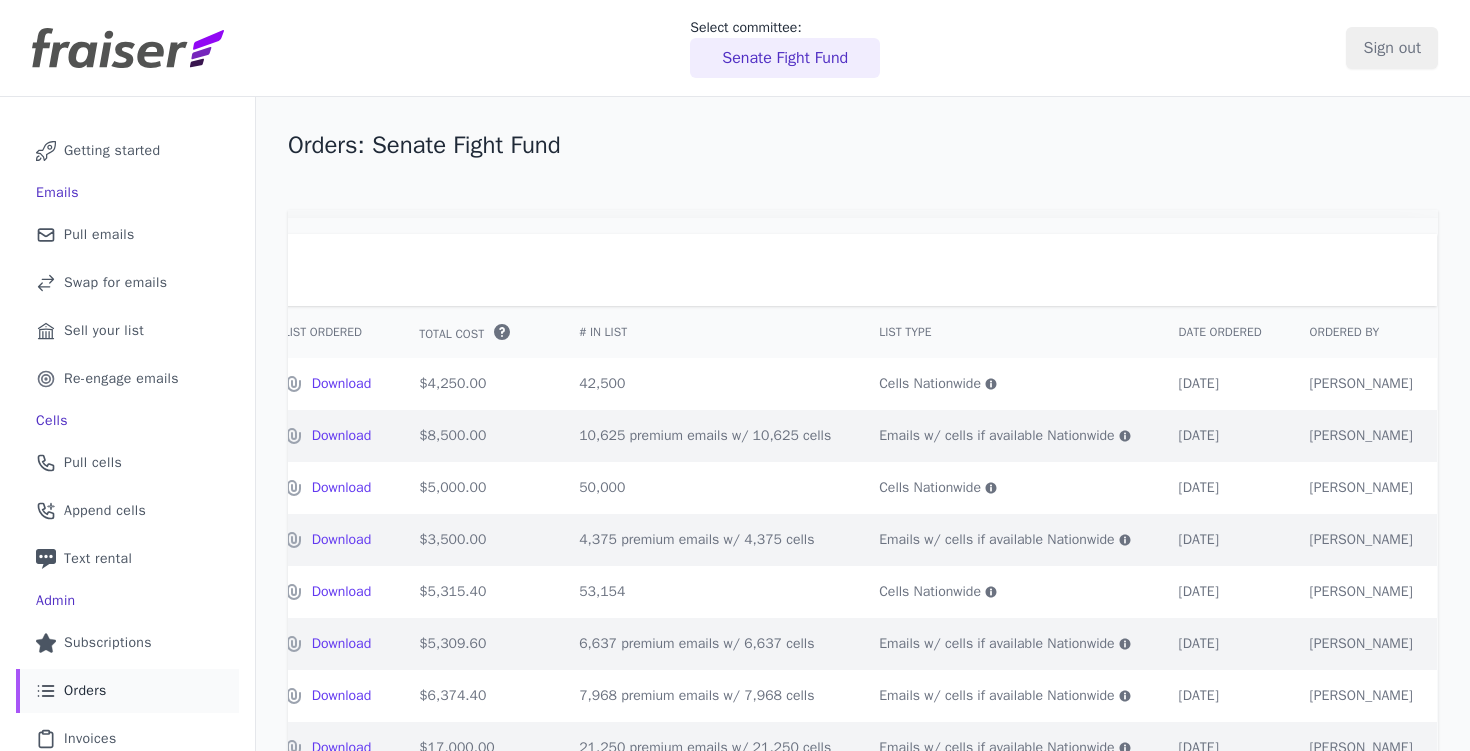 click 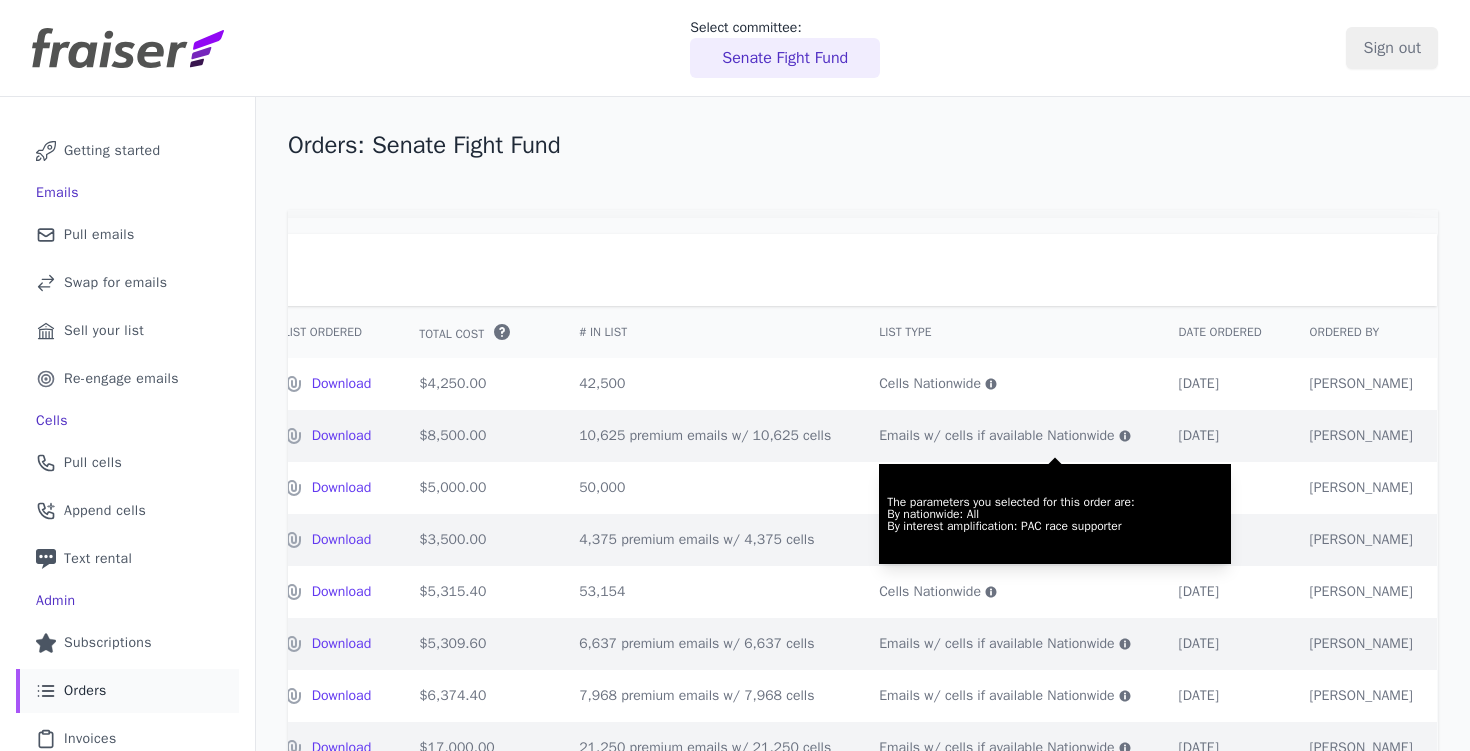 click on "List Type" at bounding box center (1004, 332) 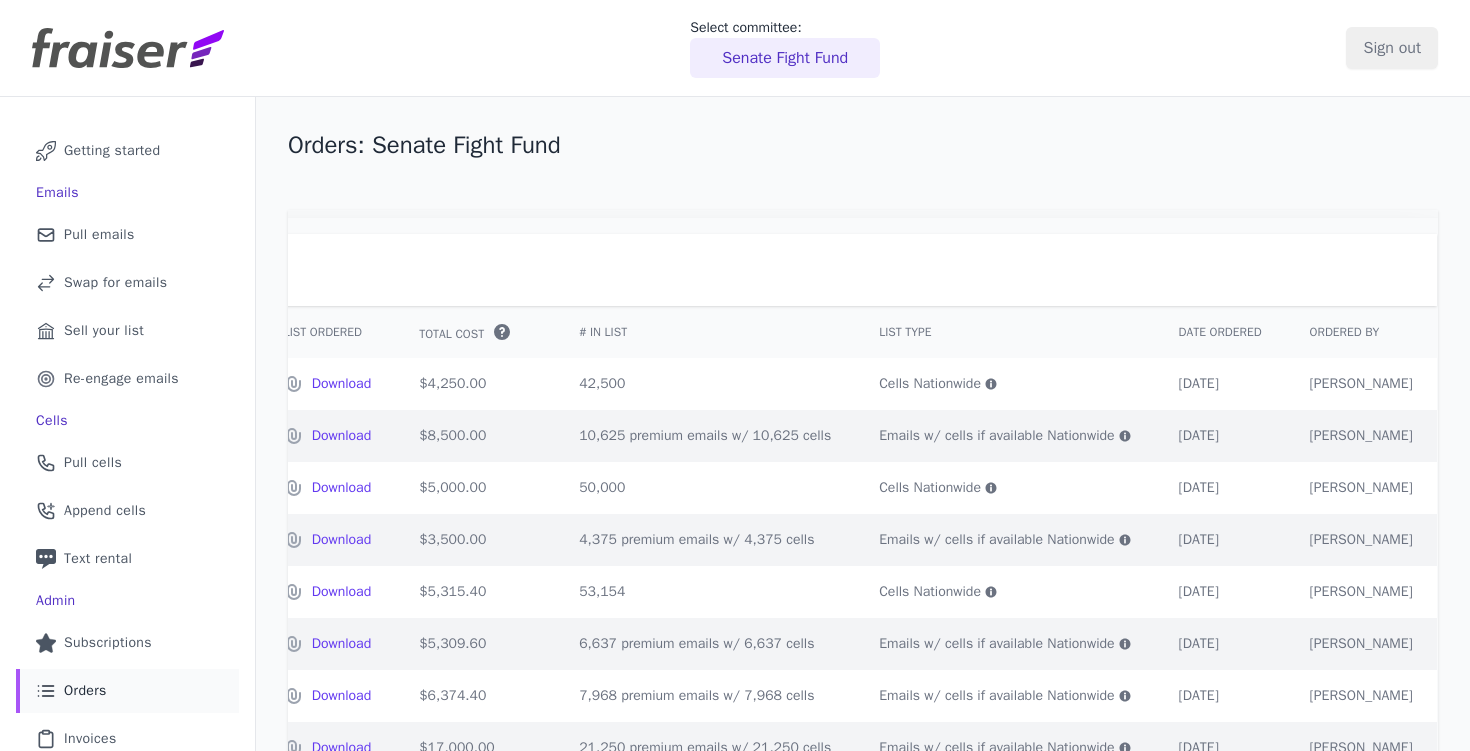 click 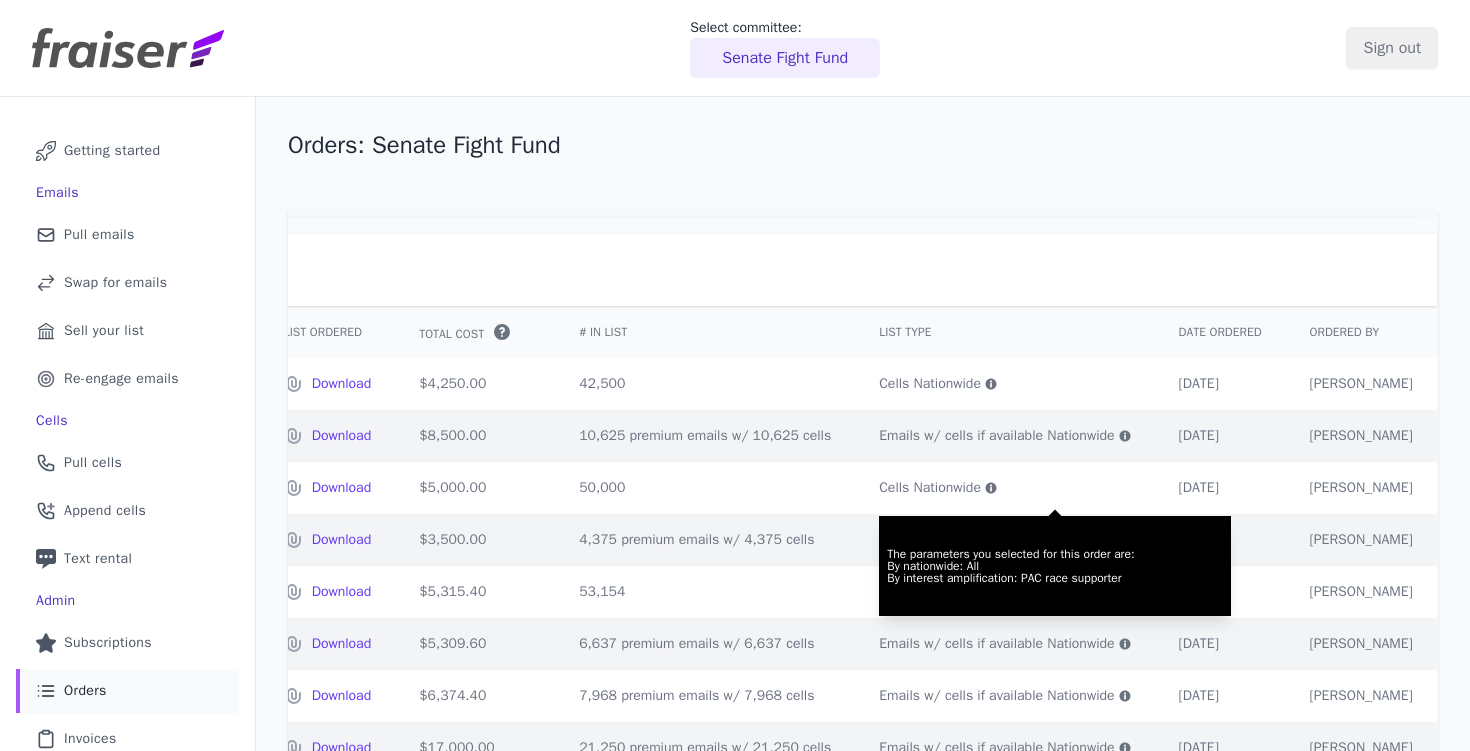 click on "Cells Nationwide
The parameters you selected for this order are: By nationwide: All By interest amplification:  PAC race supporter" at bounding box center [1004, 488] 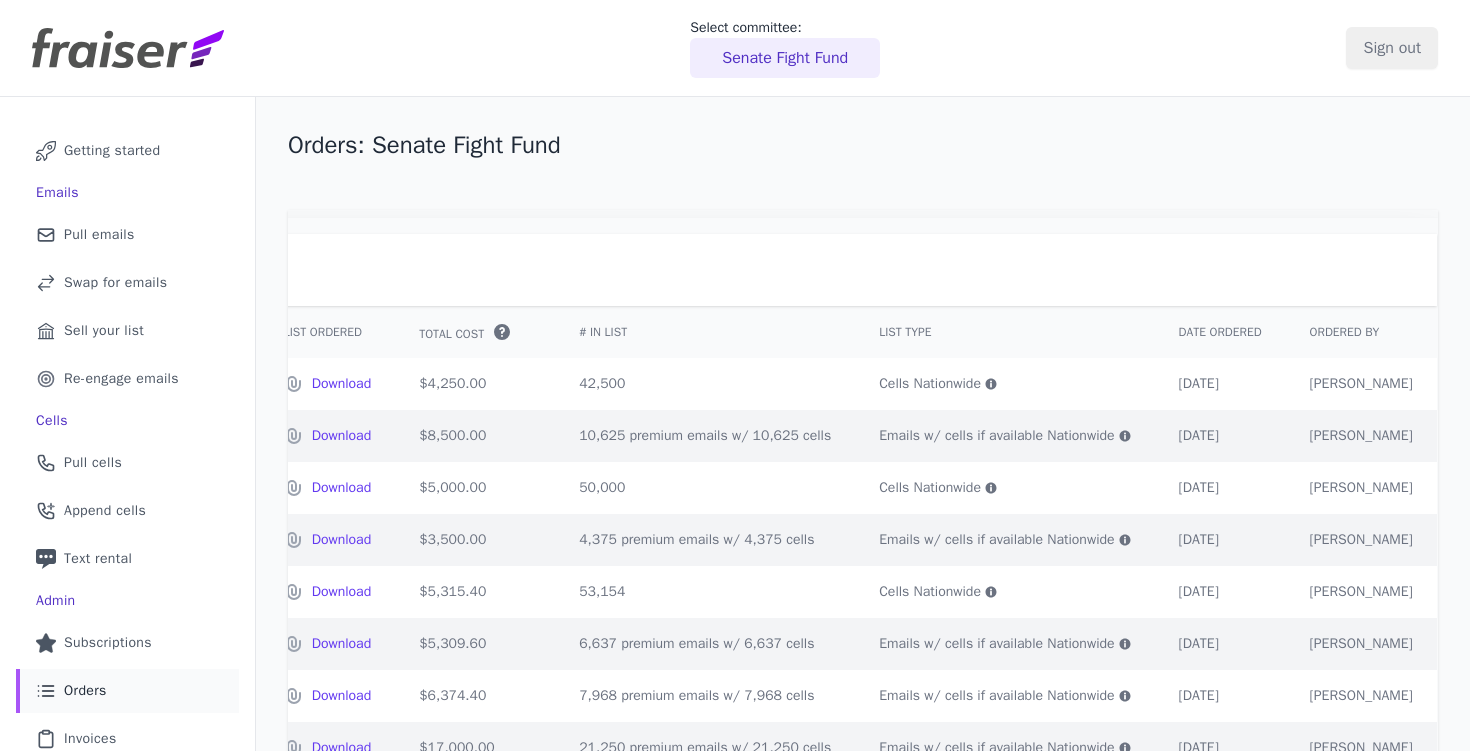click 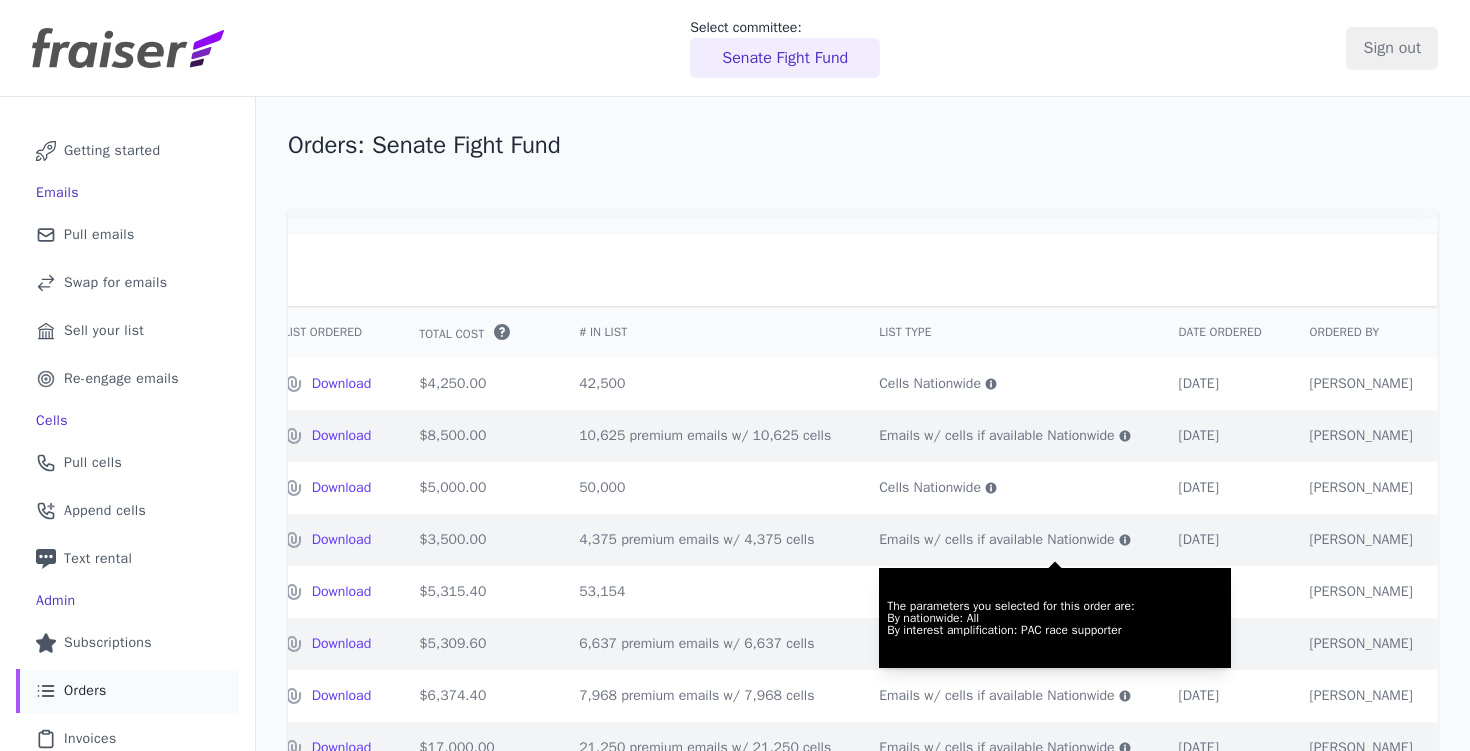 click on "Cells Nationwide
The parameters you selected for this order are: By nationwide: All By interest amplification:  PAC race supporter" at bounding box center (1004, 488) 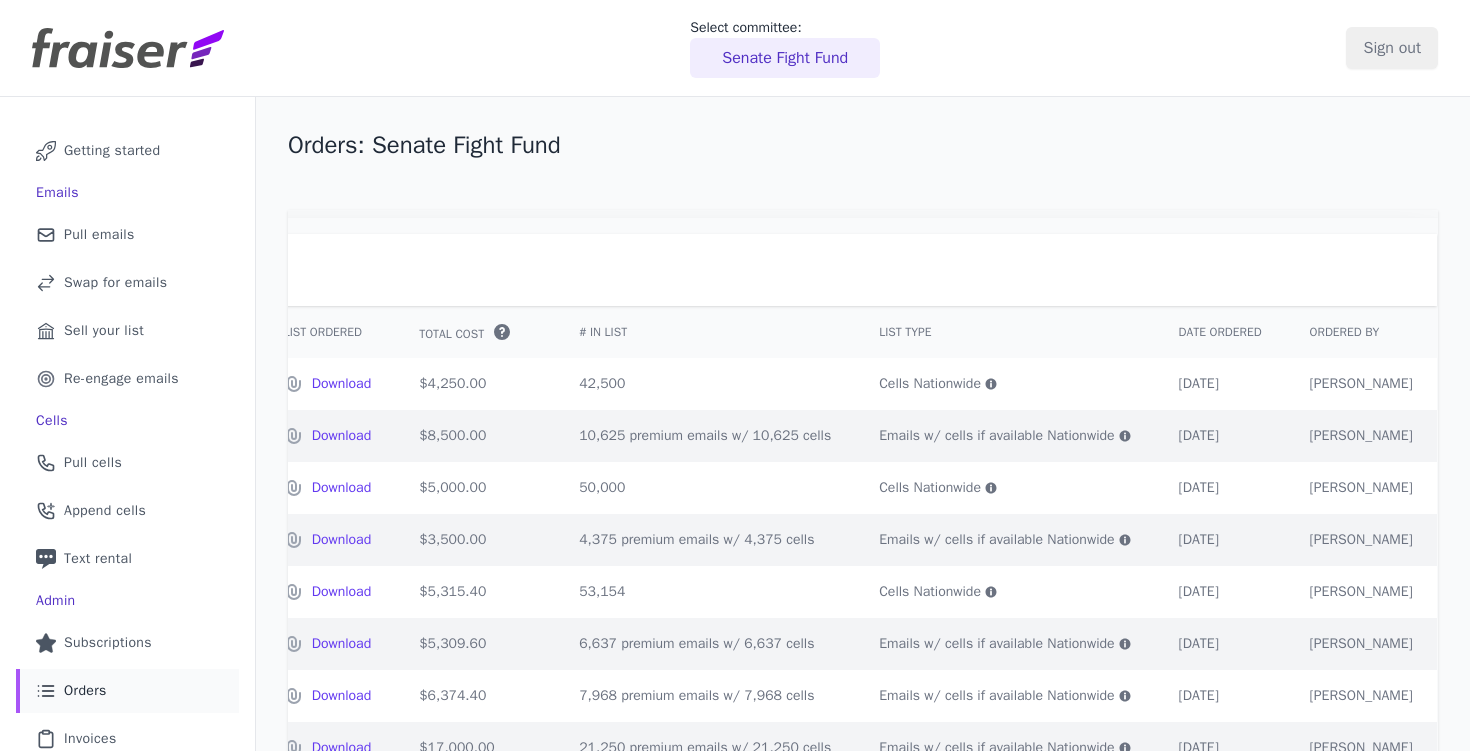 click 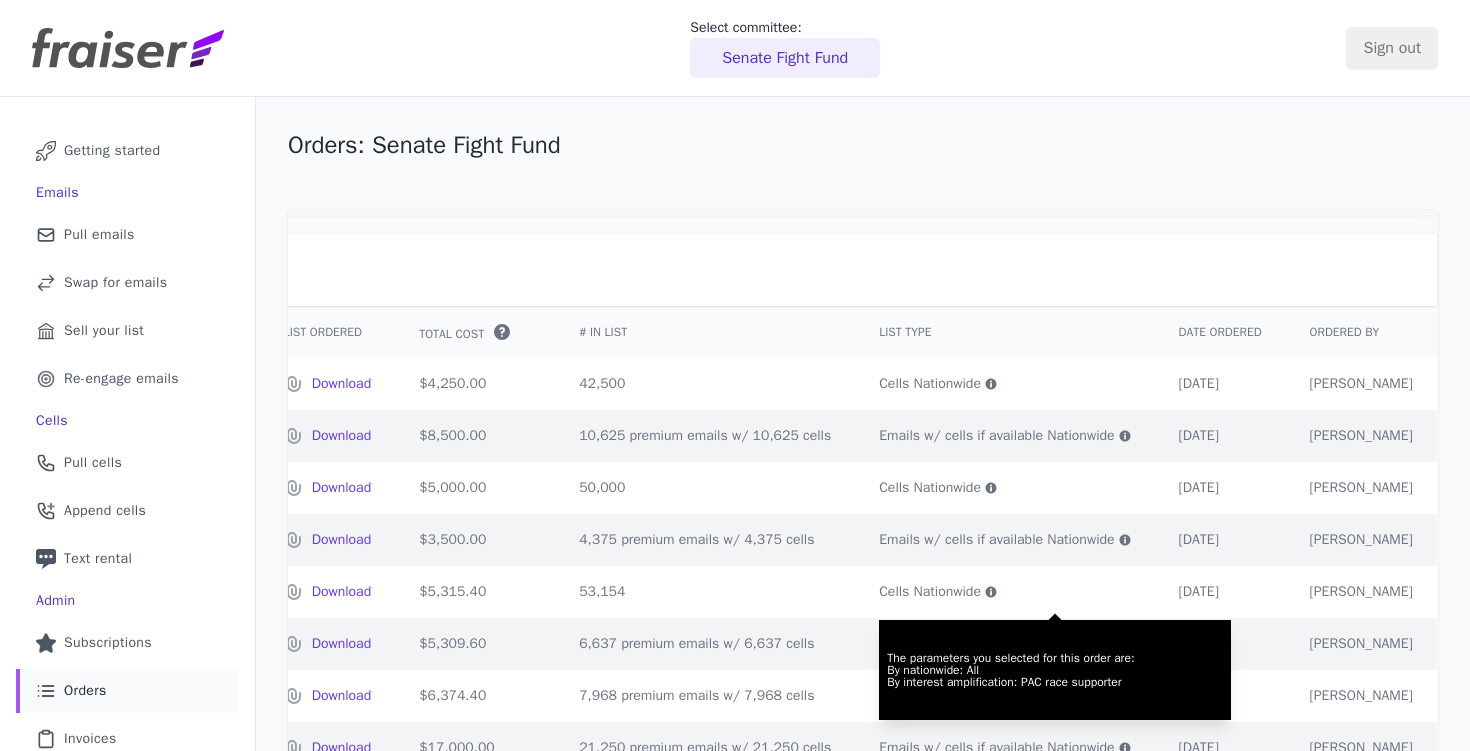 click on "Cells Nationwide
The parameters you selected for this order are: By nationwide: All By interest amplification:  PAC race supporter" at bounding box center (1004, 592) 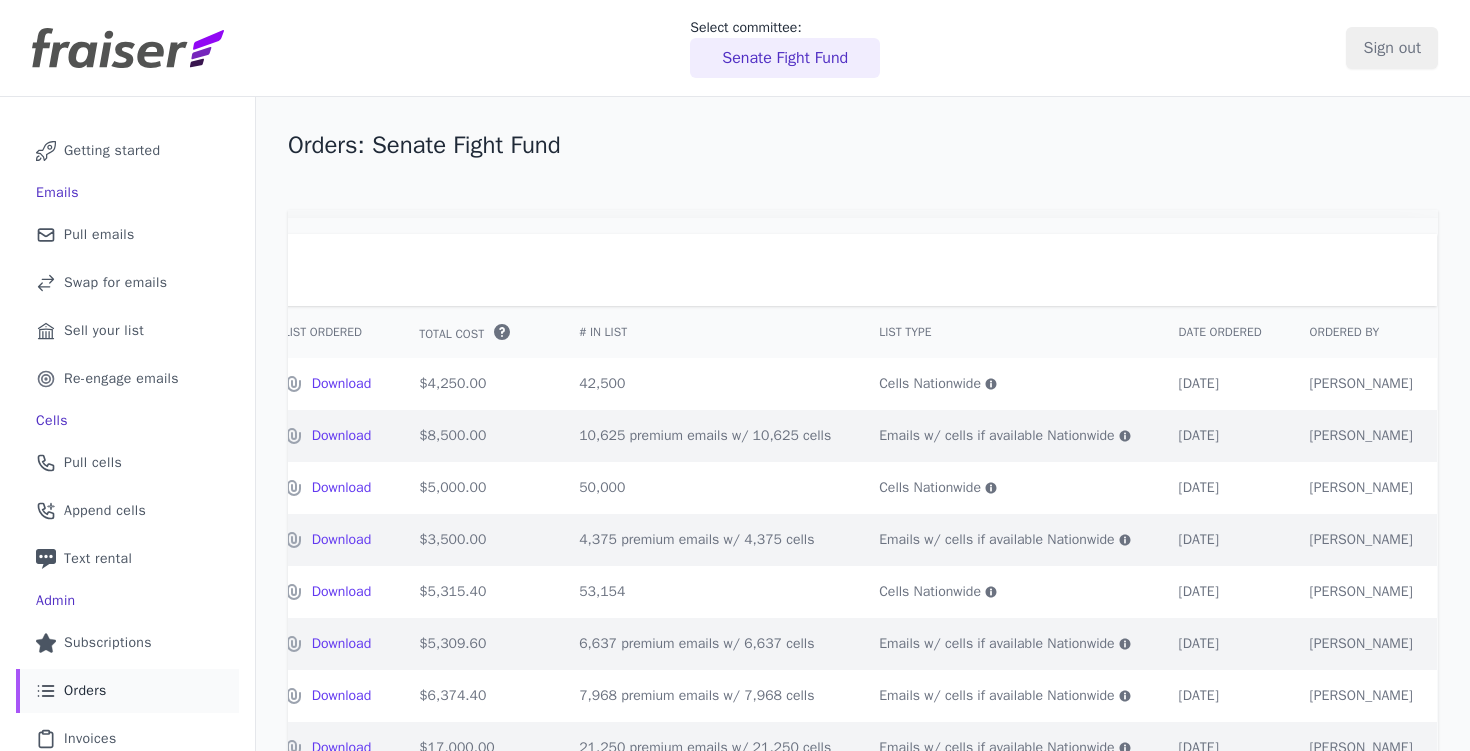 click 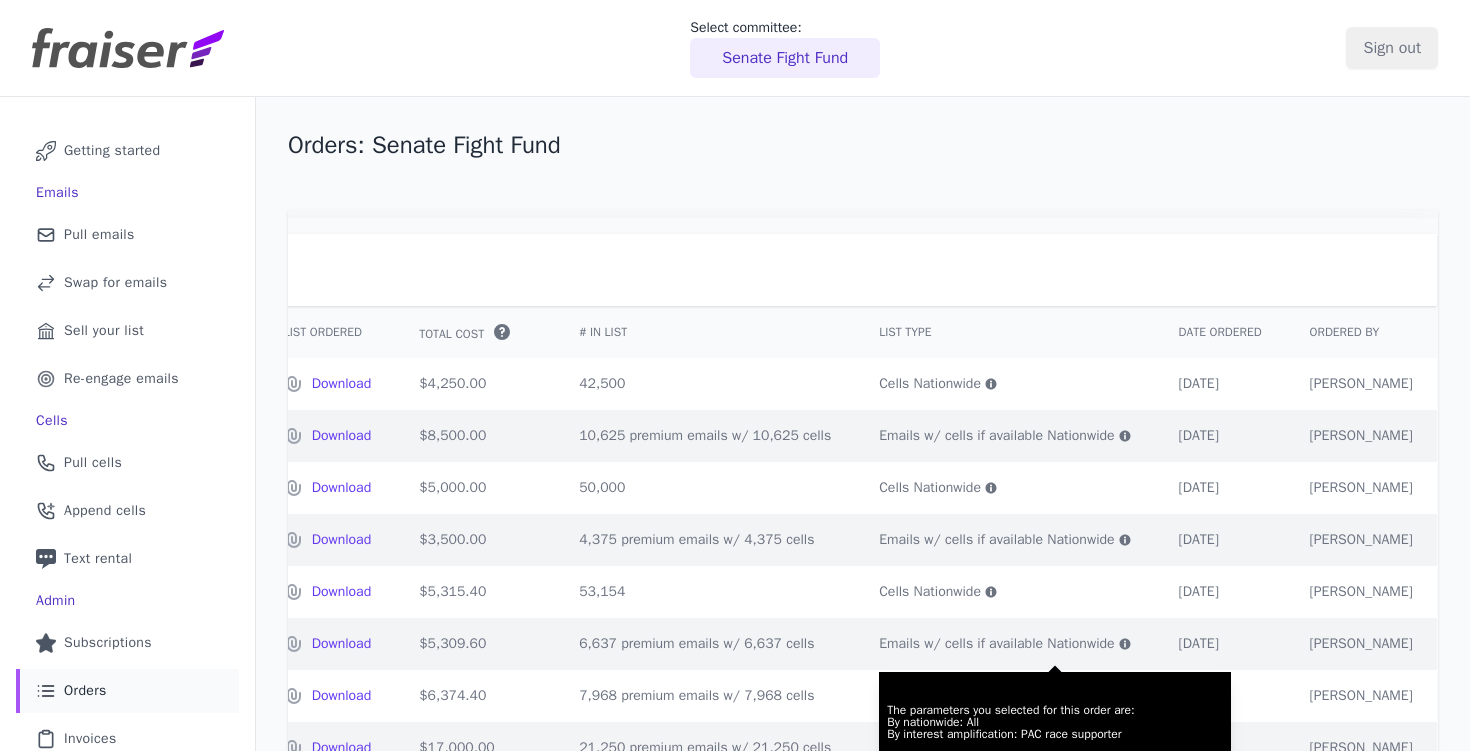click on "Cells Nationwide
The parameters you selected for this order are: By nationwide: All By interest amplification:  PAC race supporter" at bounding box center (1004, 592) 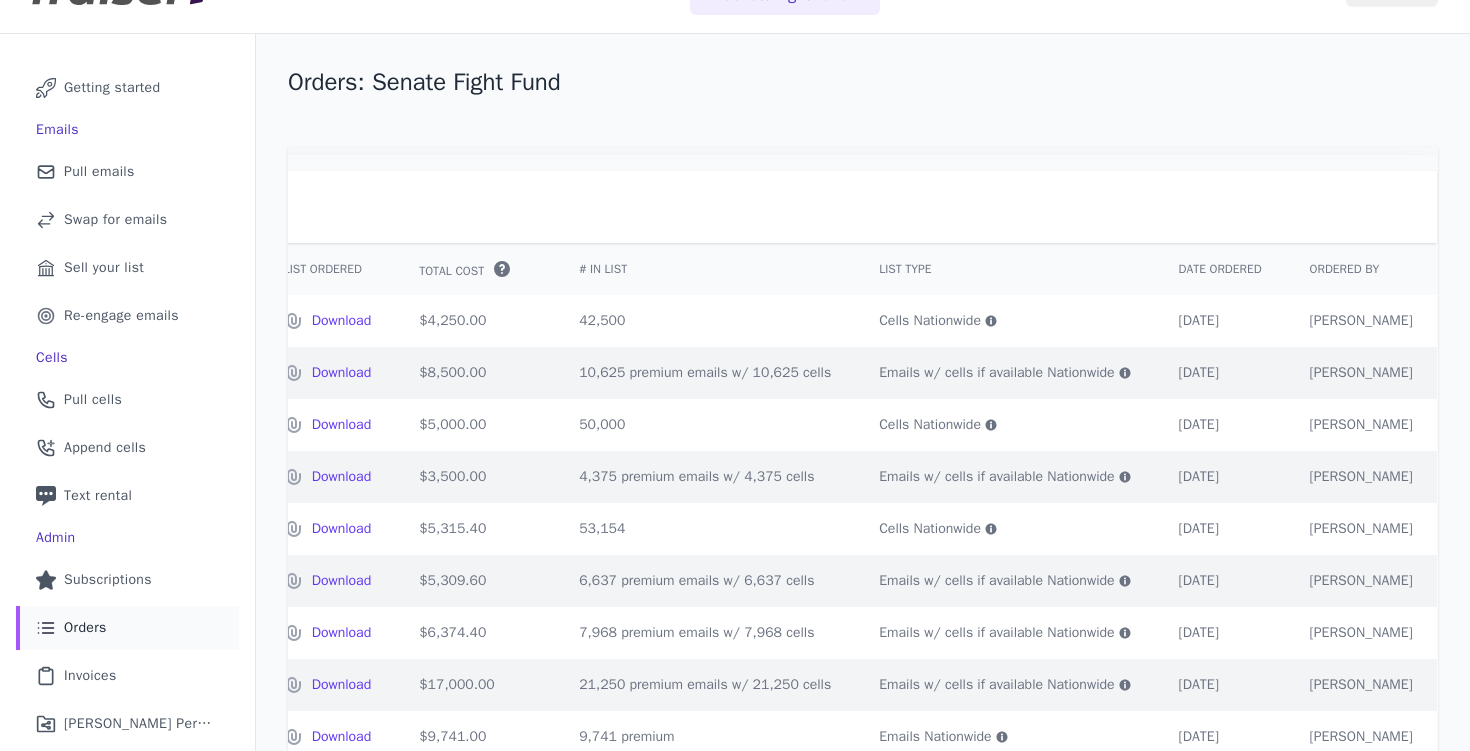 scroll, scrollTop: 77, scrollLeft: 0, axis: vertical 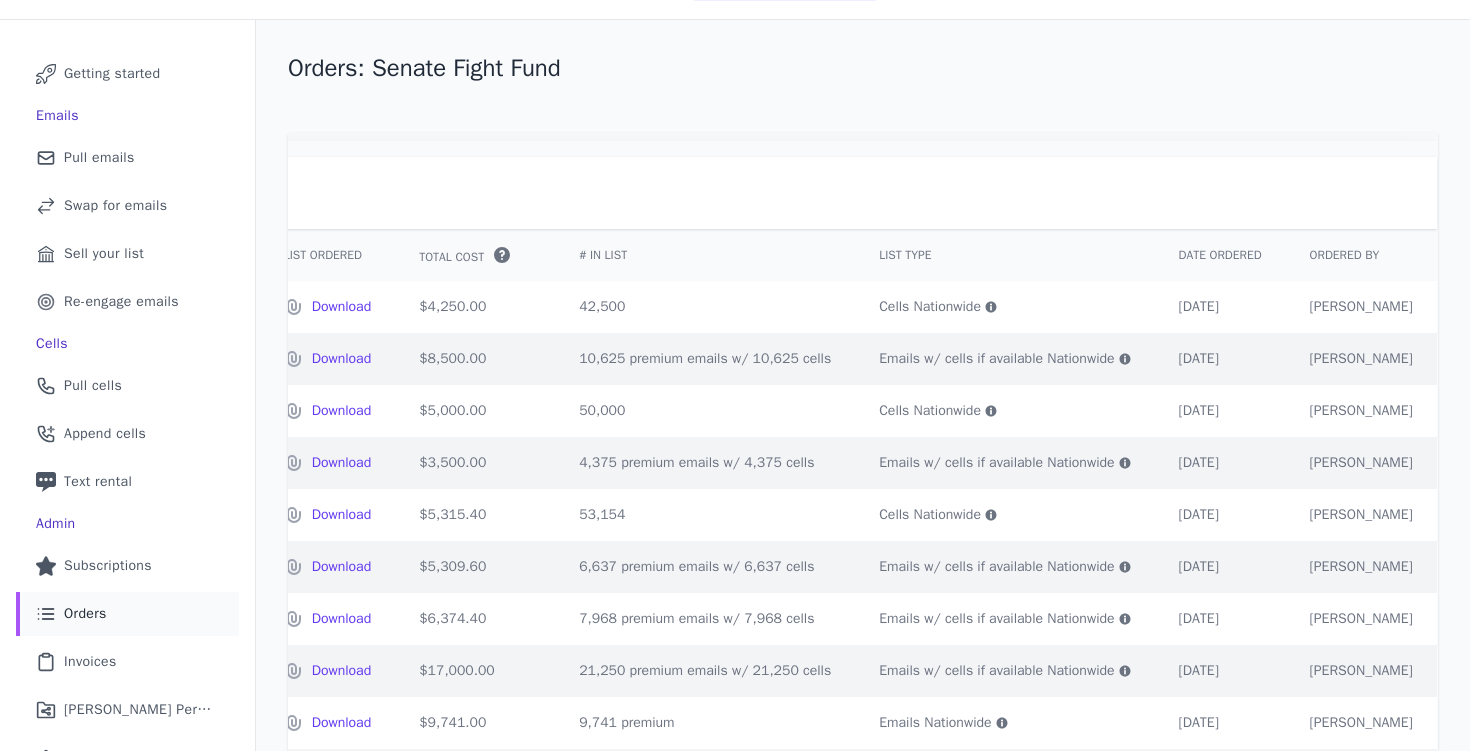 click 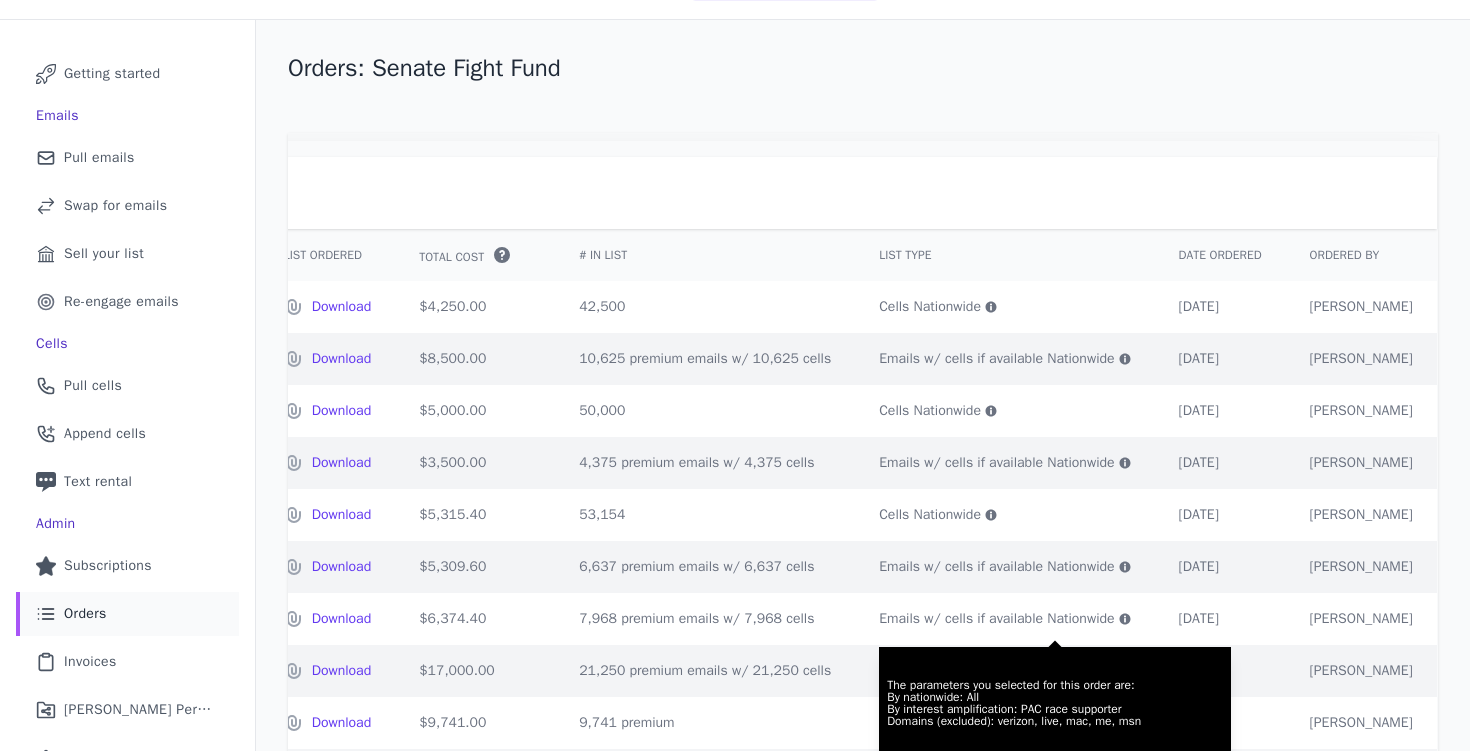 click 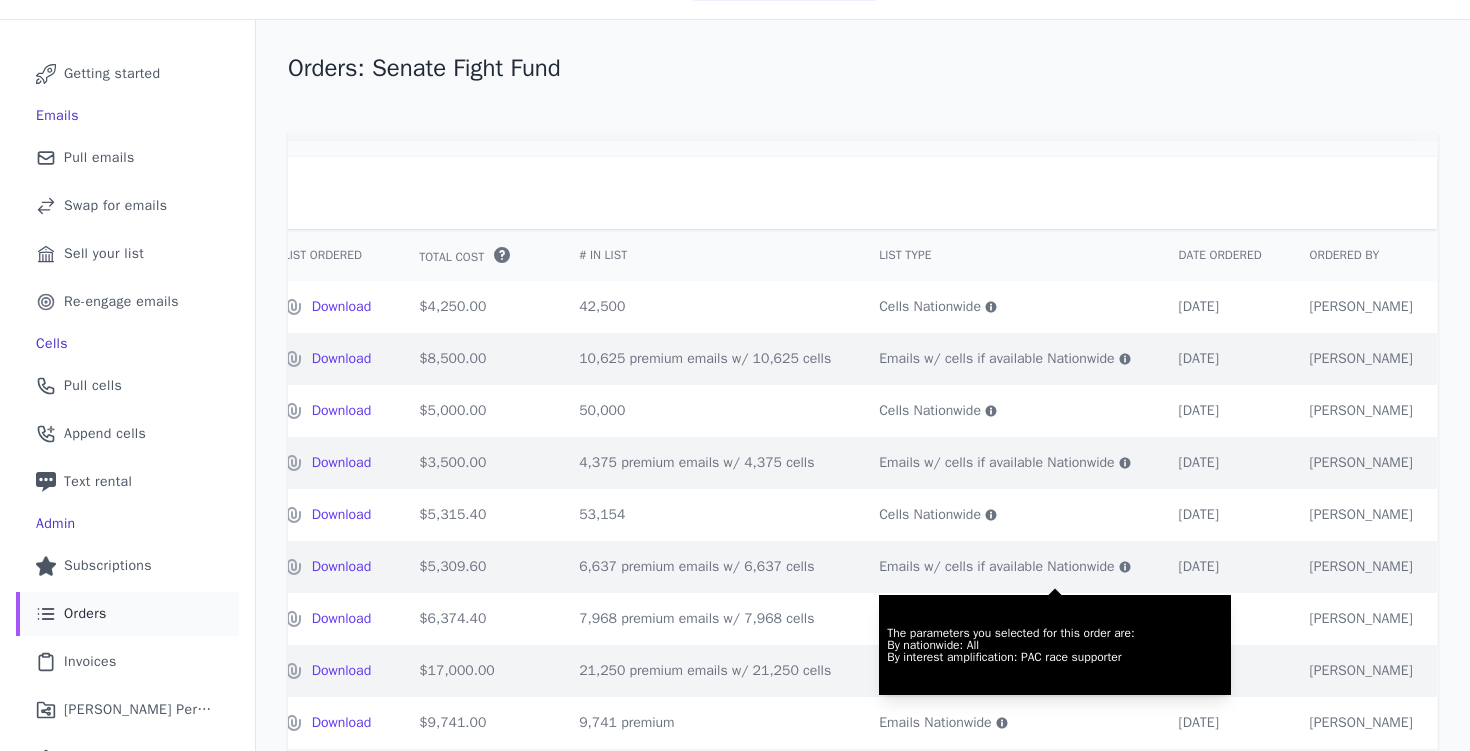 click 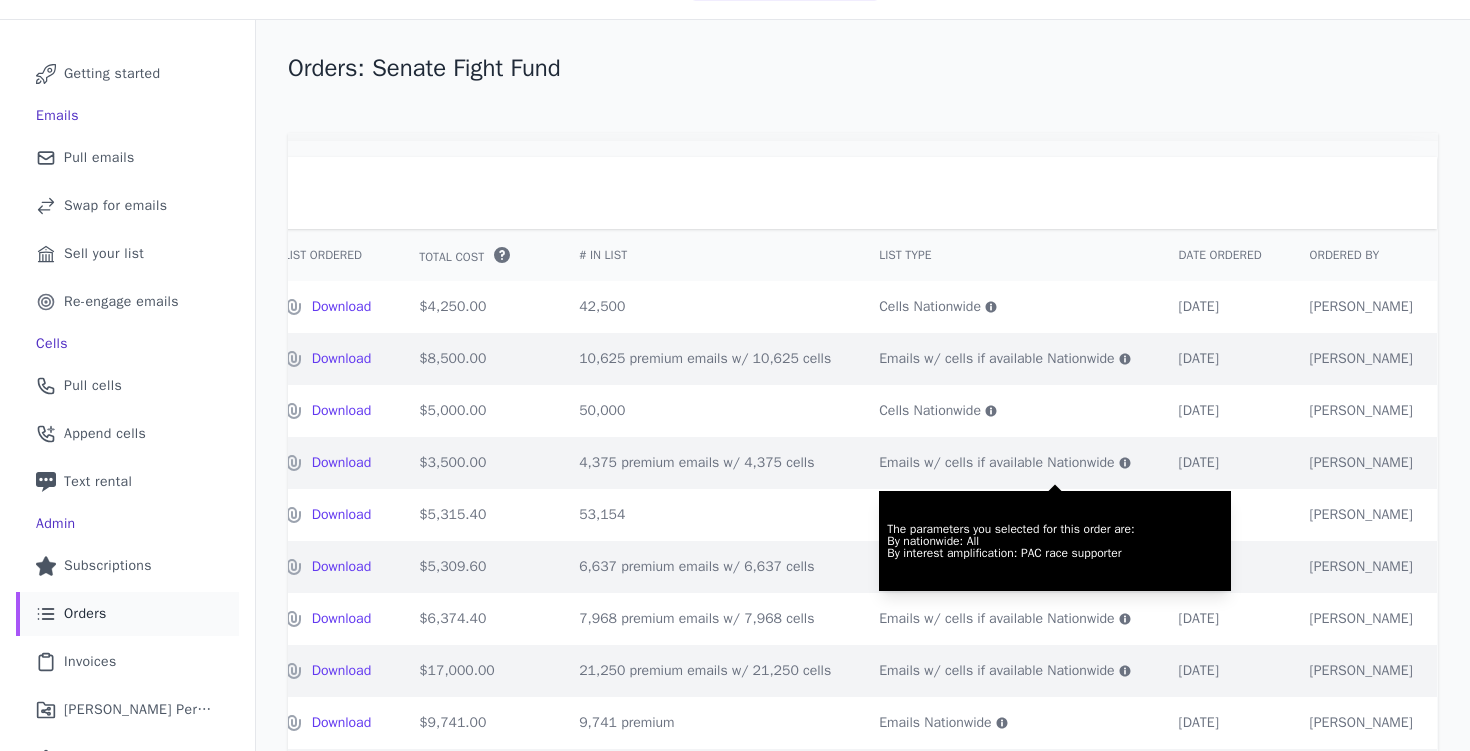 click 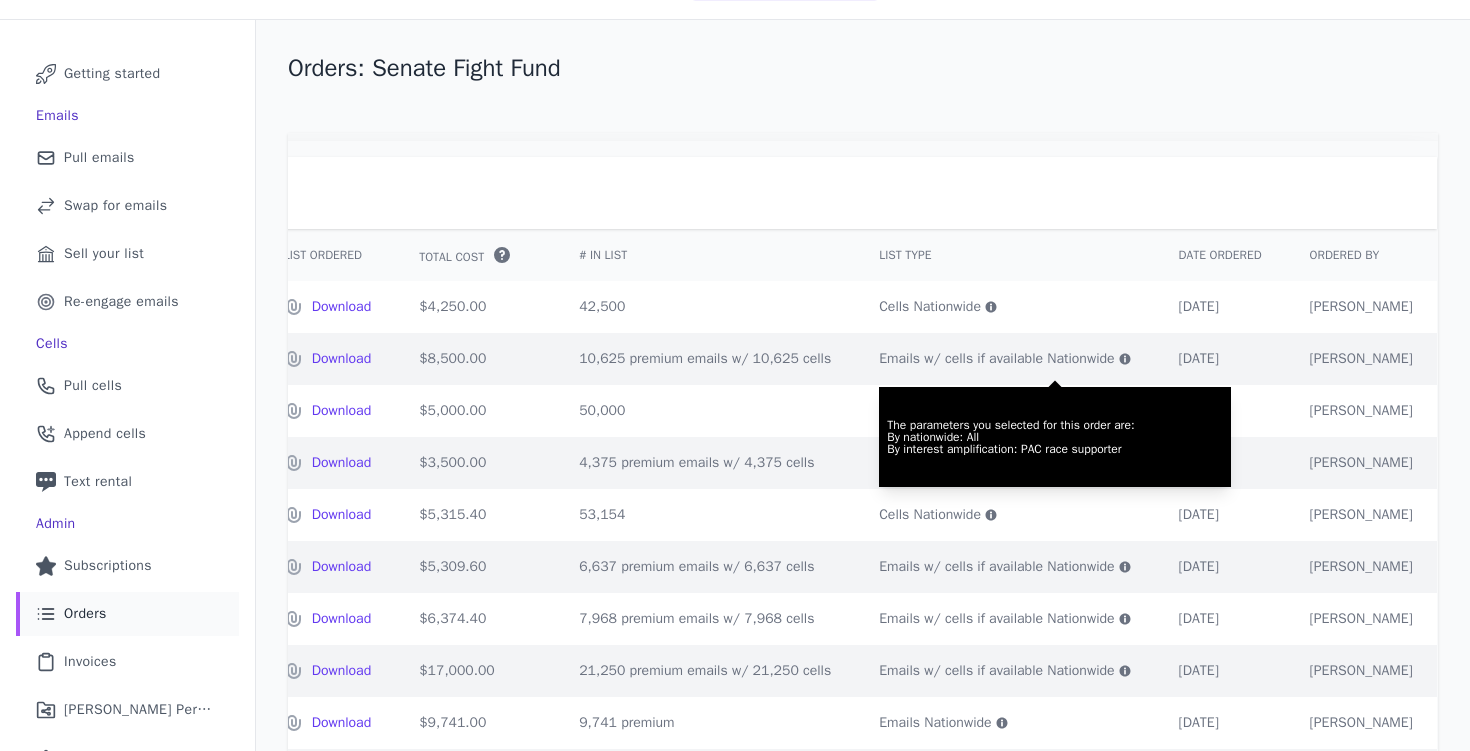 click on "List Type" at bounding box center [1004, 255] 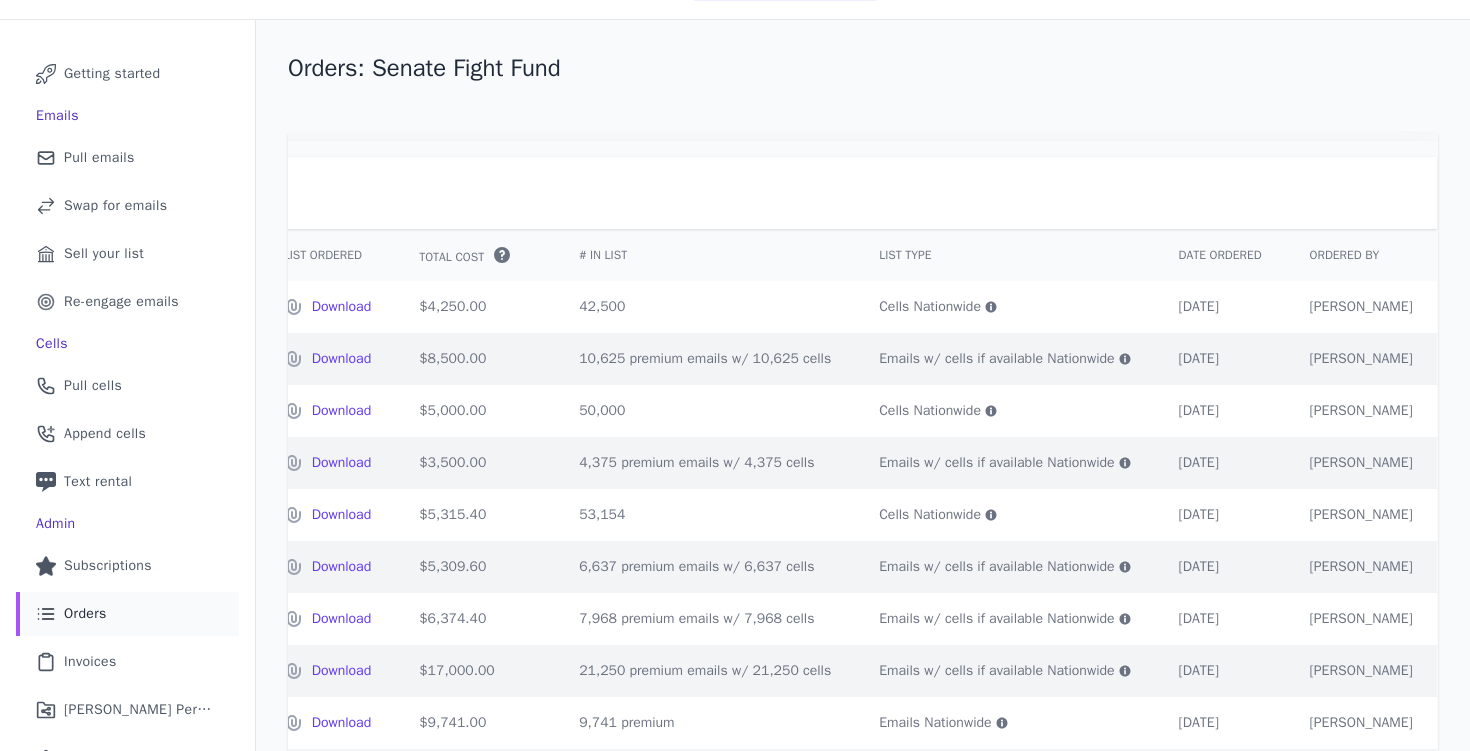 scroll, scrollTop: 0, scrollLeft: 0, axis: both 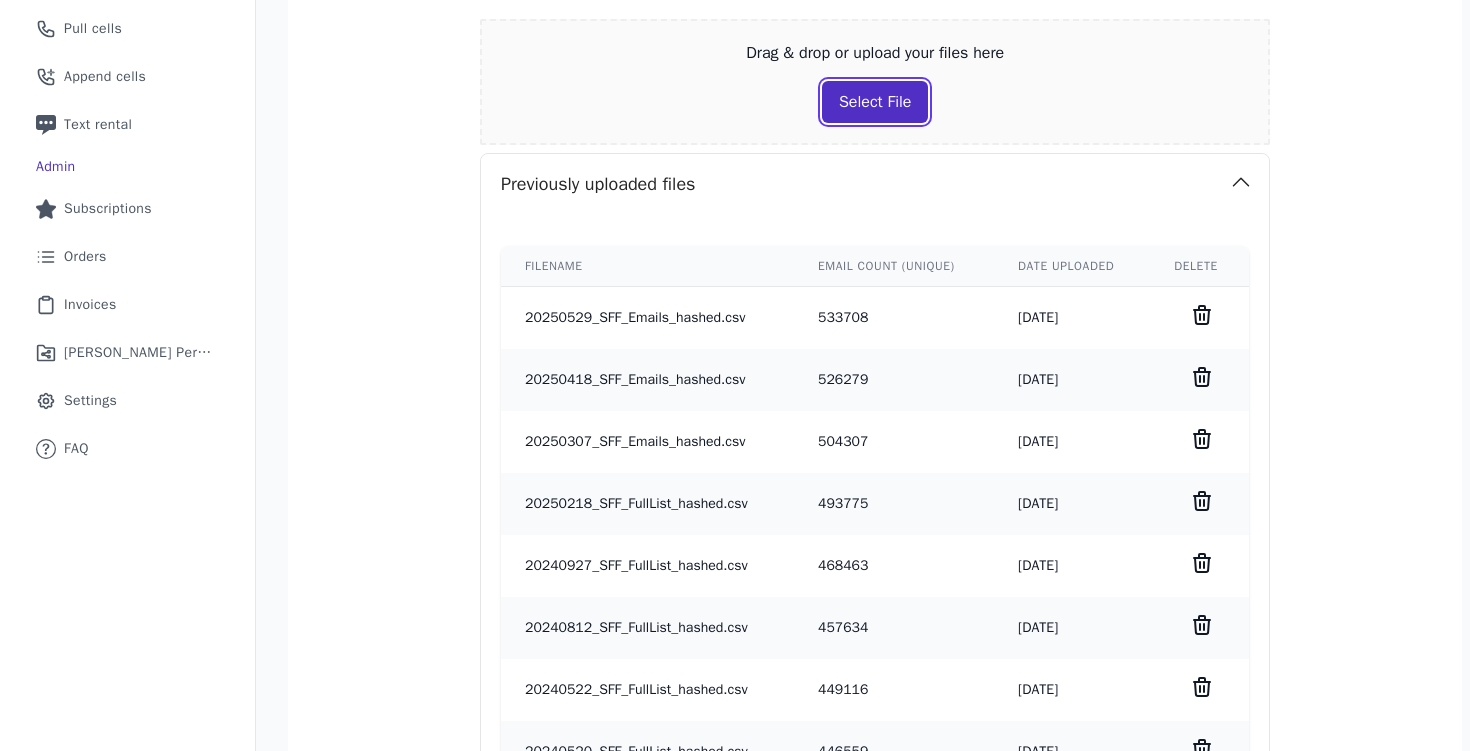 click on "Select File" at bounding box center (875, 102) 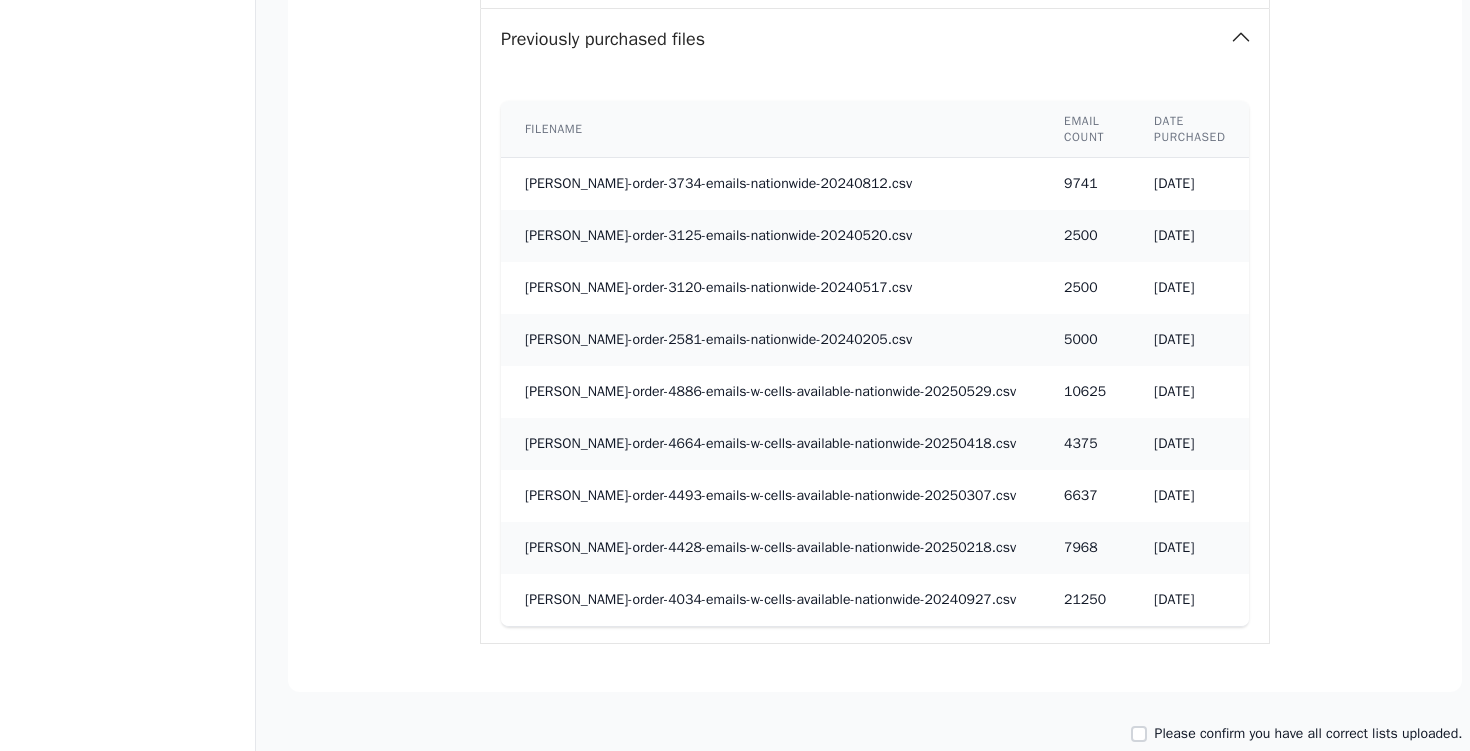 scroll, scrollTop: 1561, scrollLeft: 0, axis: vertical 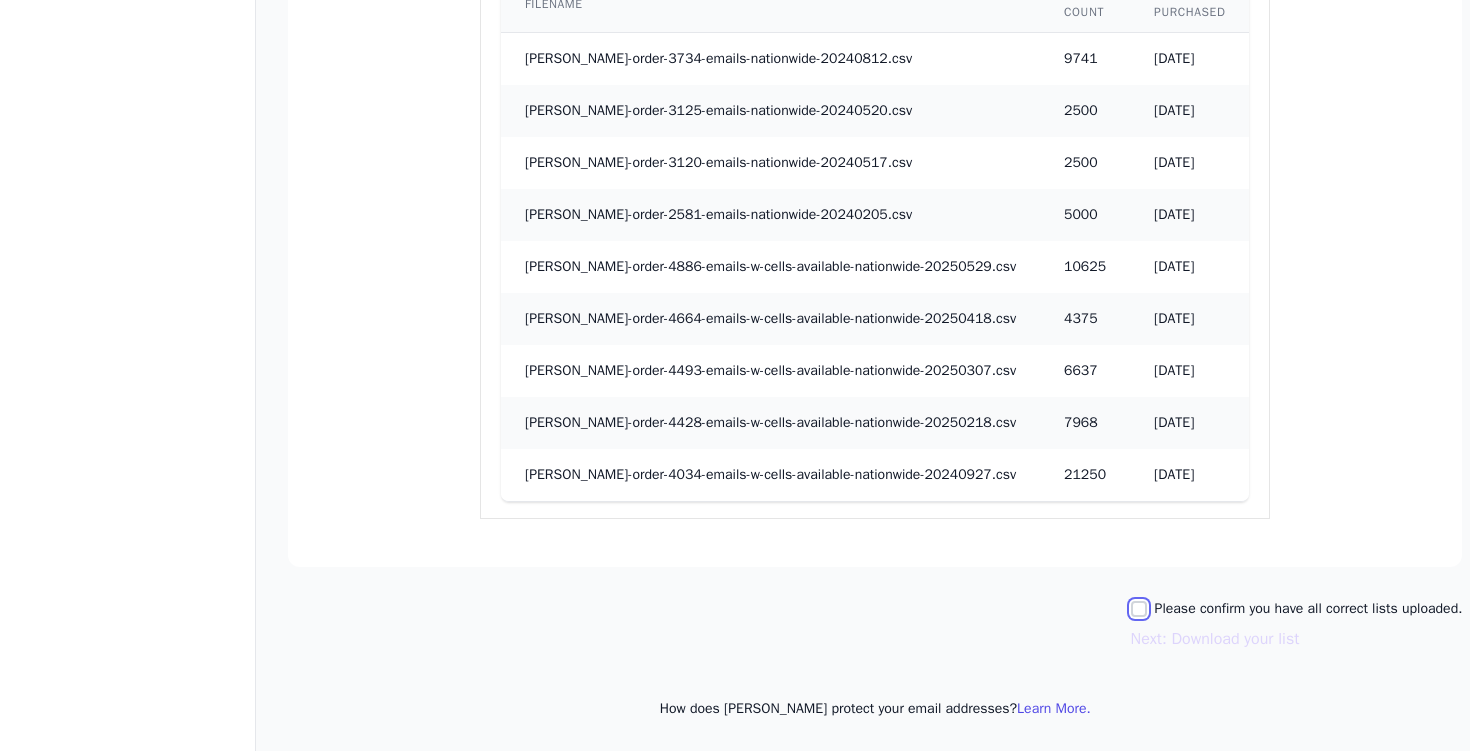 click on "Please confirm you have all correct lists uploaded." at bounding box center (1139, 609) 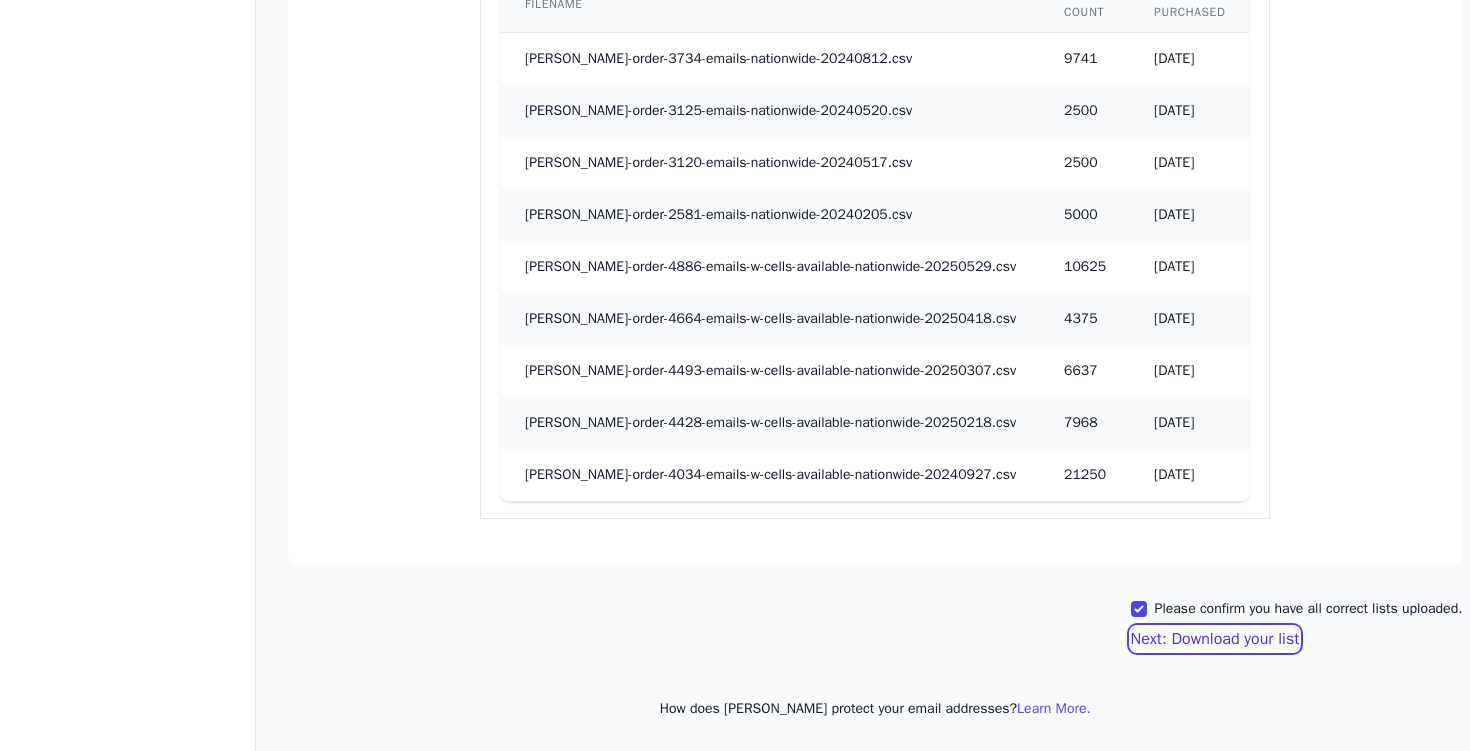 click on "Next: Download your list" at bounding box center (1215, 639) 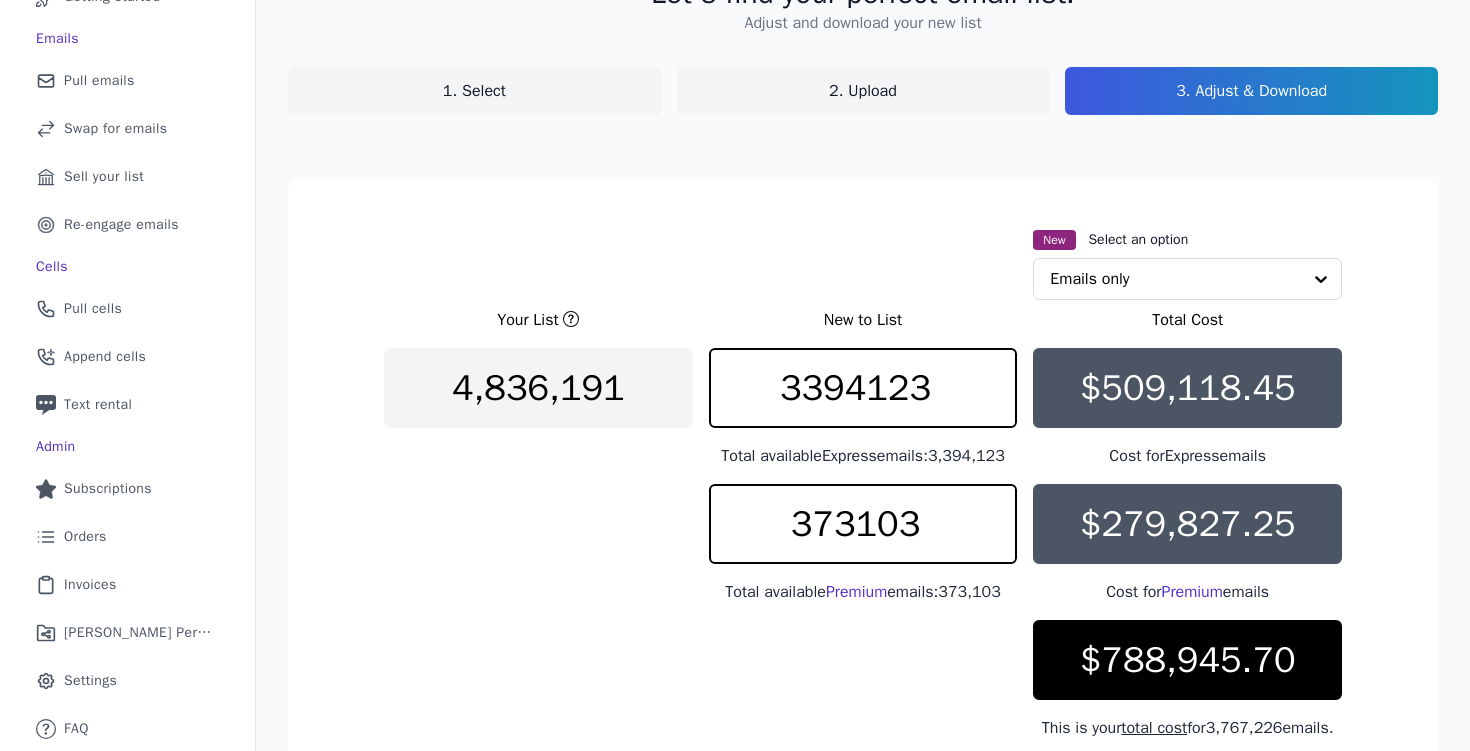 scroll, scrollTop: 401, scrollLeft: 0, axis: vertical 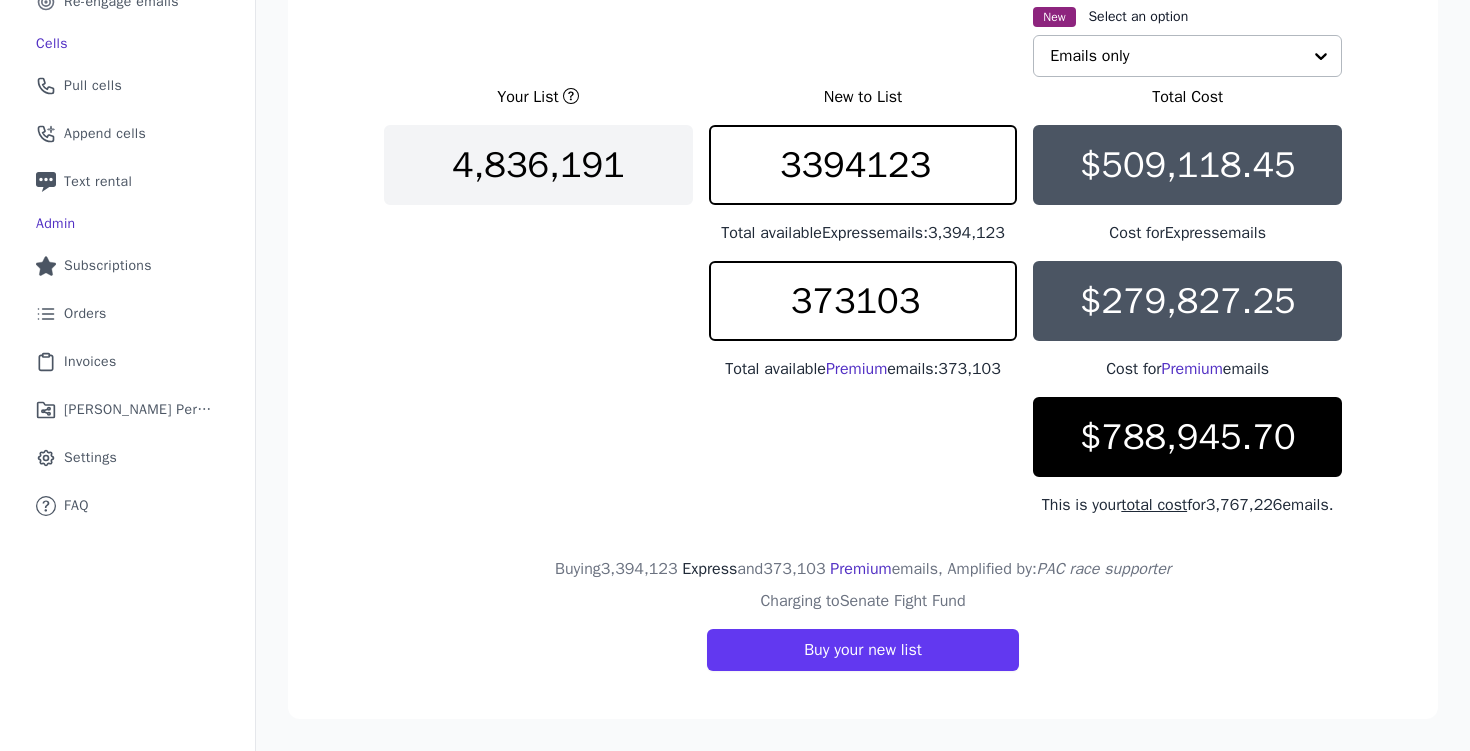 click 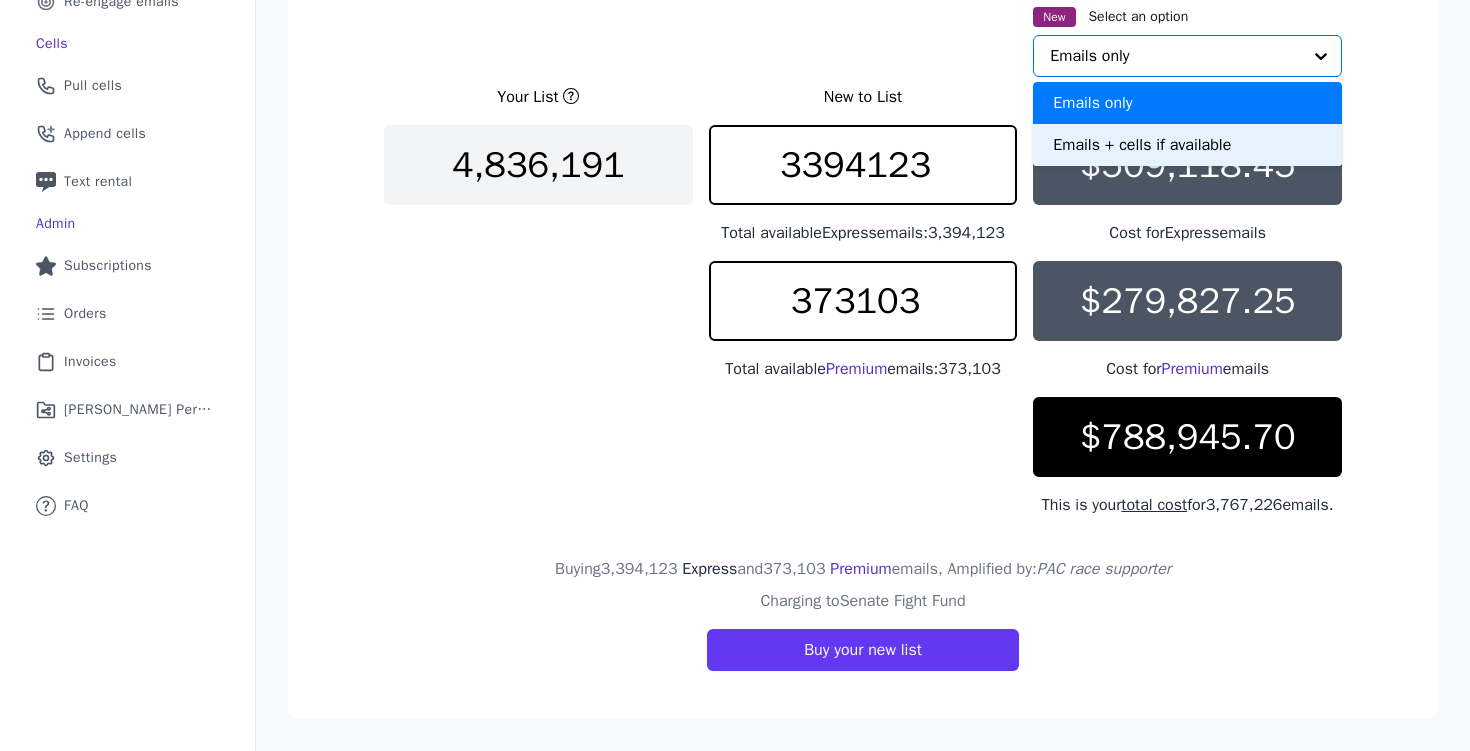 click on "Emails + cells if available" at bounding box center (1187, 145) 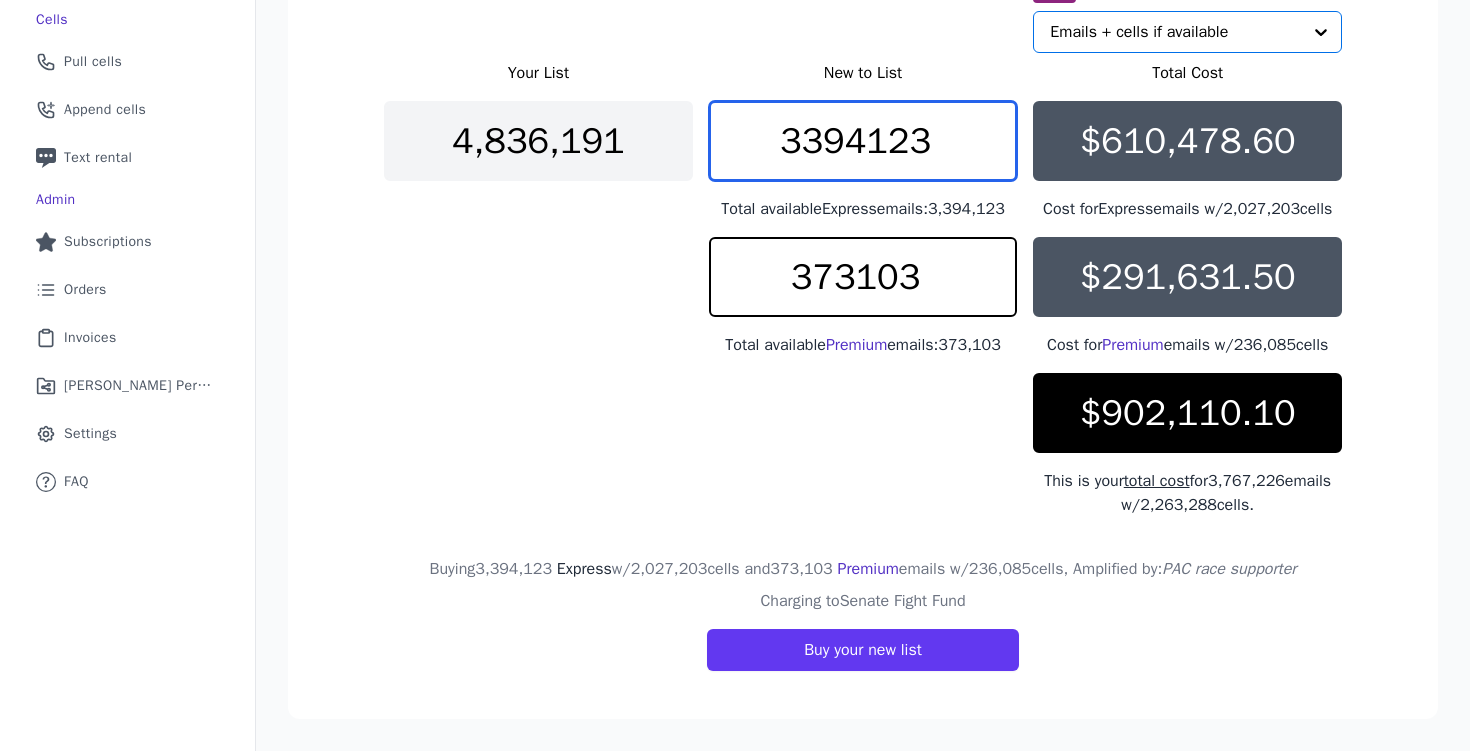 click on "3394123" at bounding box center (863, 141) 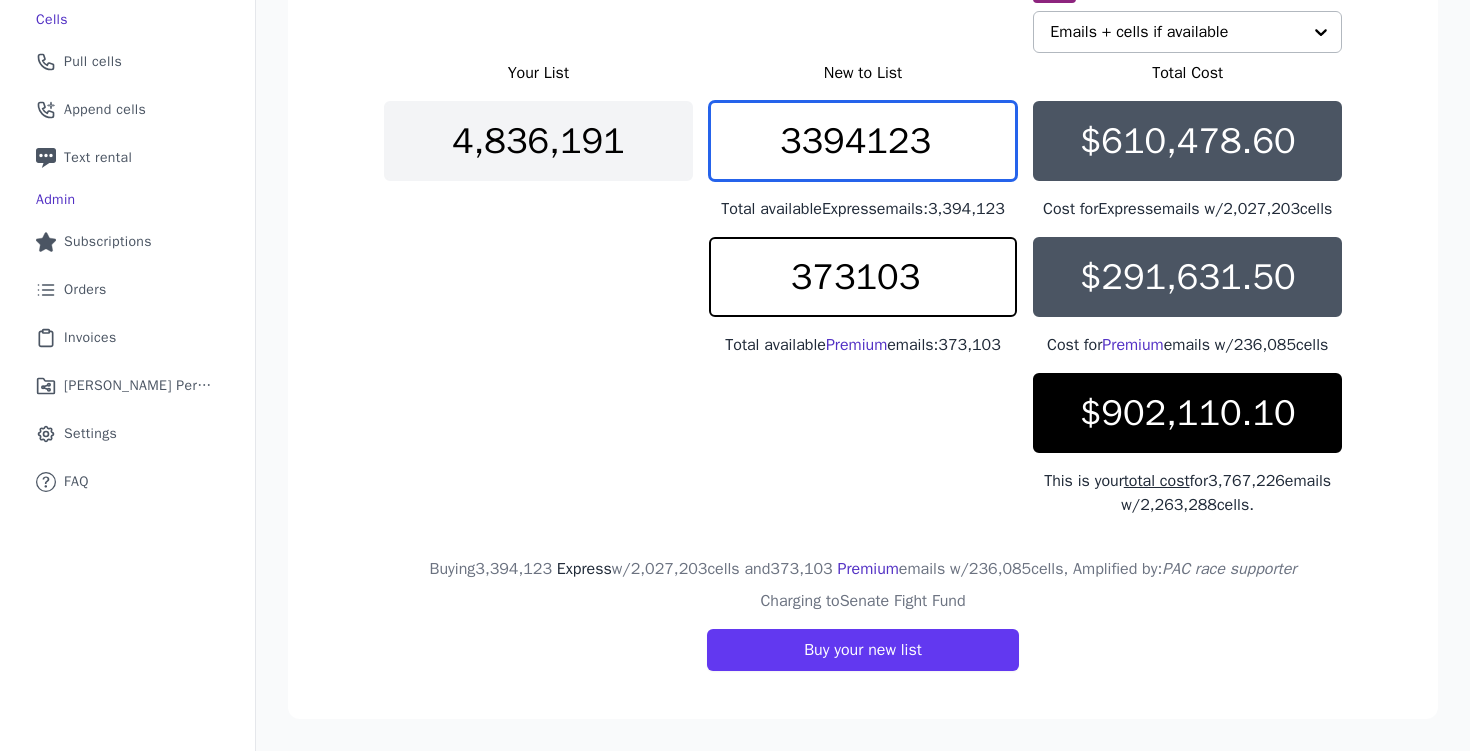 click on "3394123" at bounding box center [863, 141] 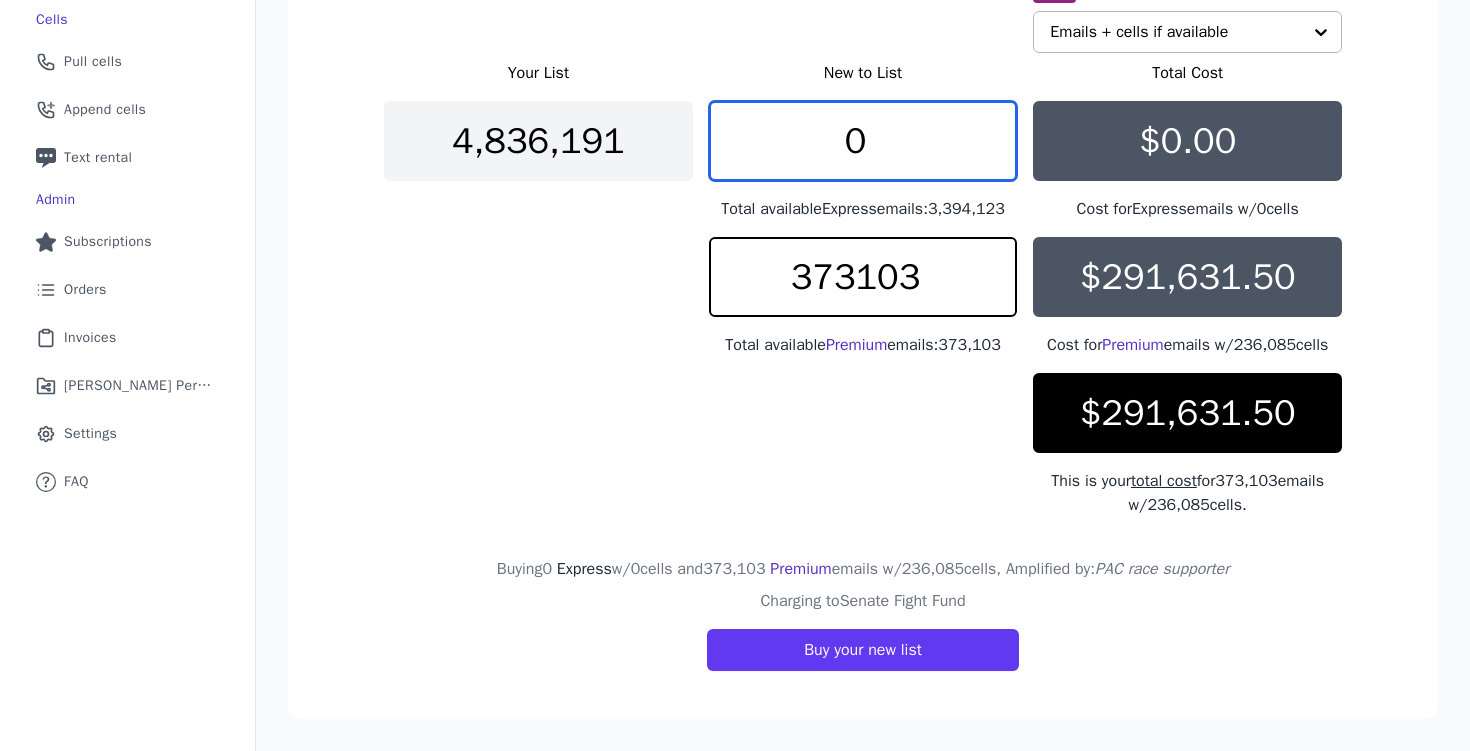 type on "0" 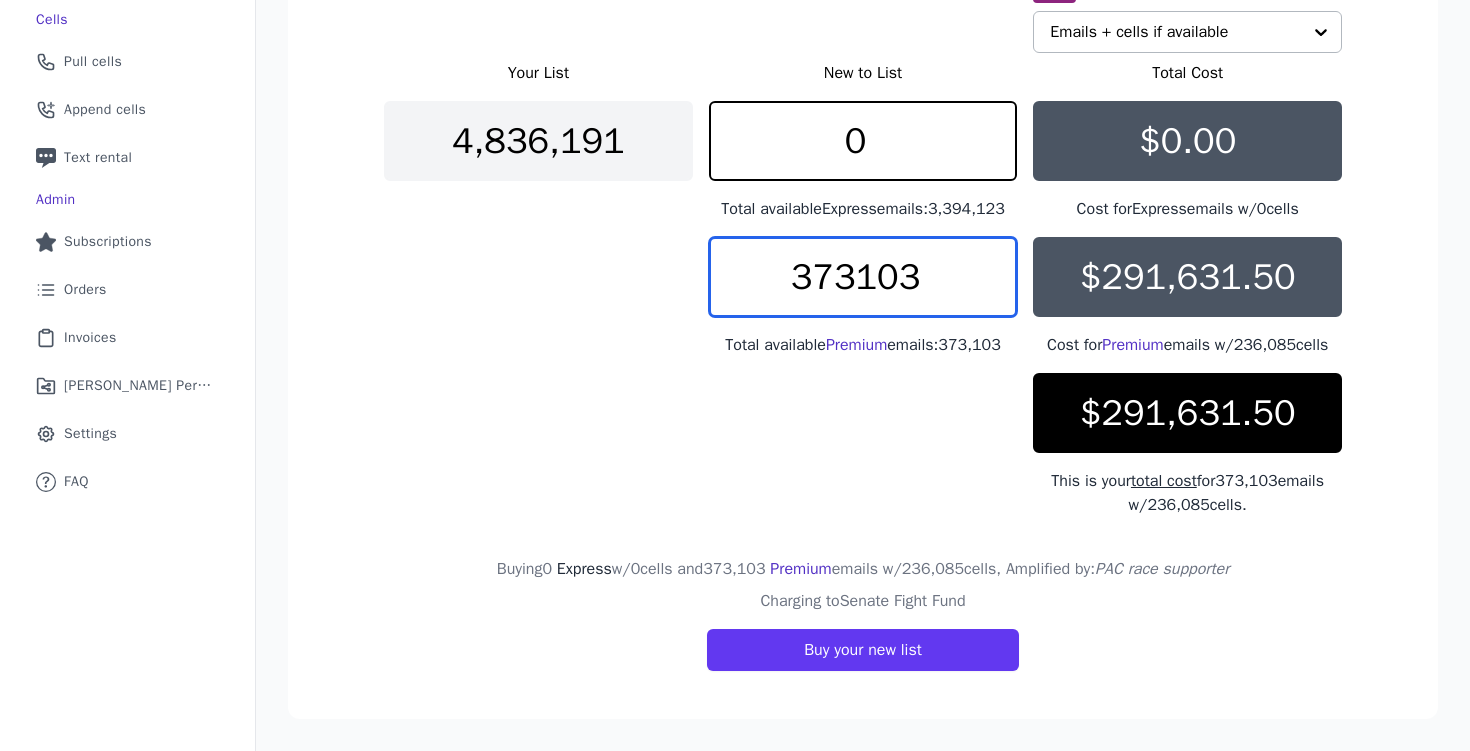 click on "373103" at bounding box center [863, 277] 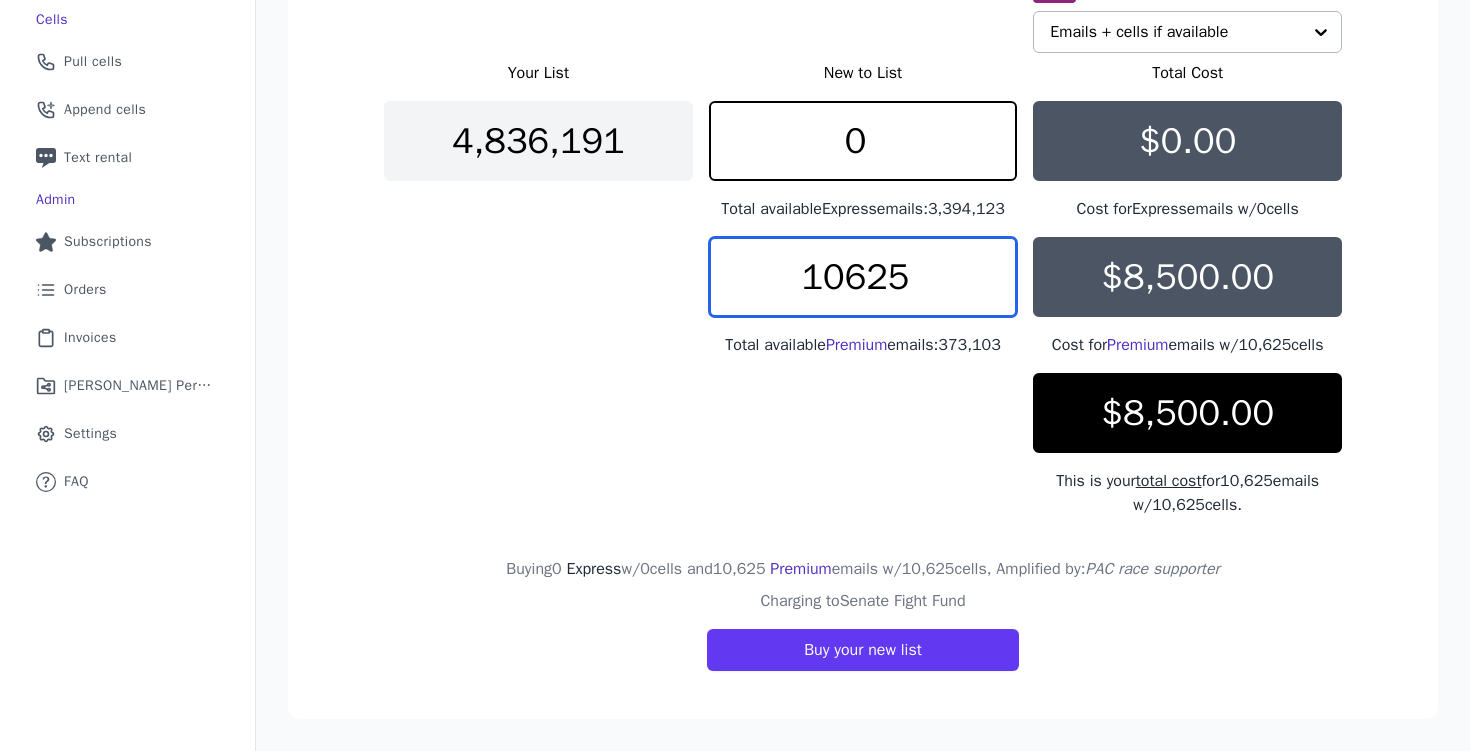 type on "10625" 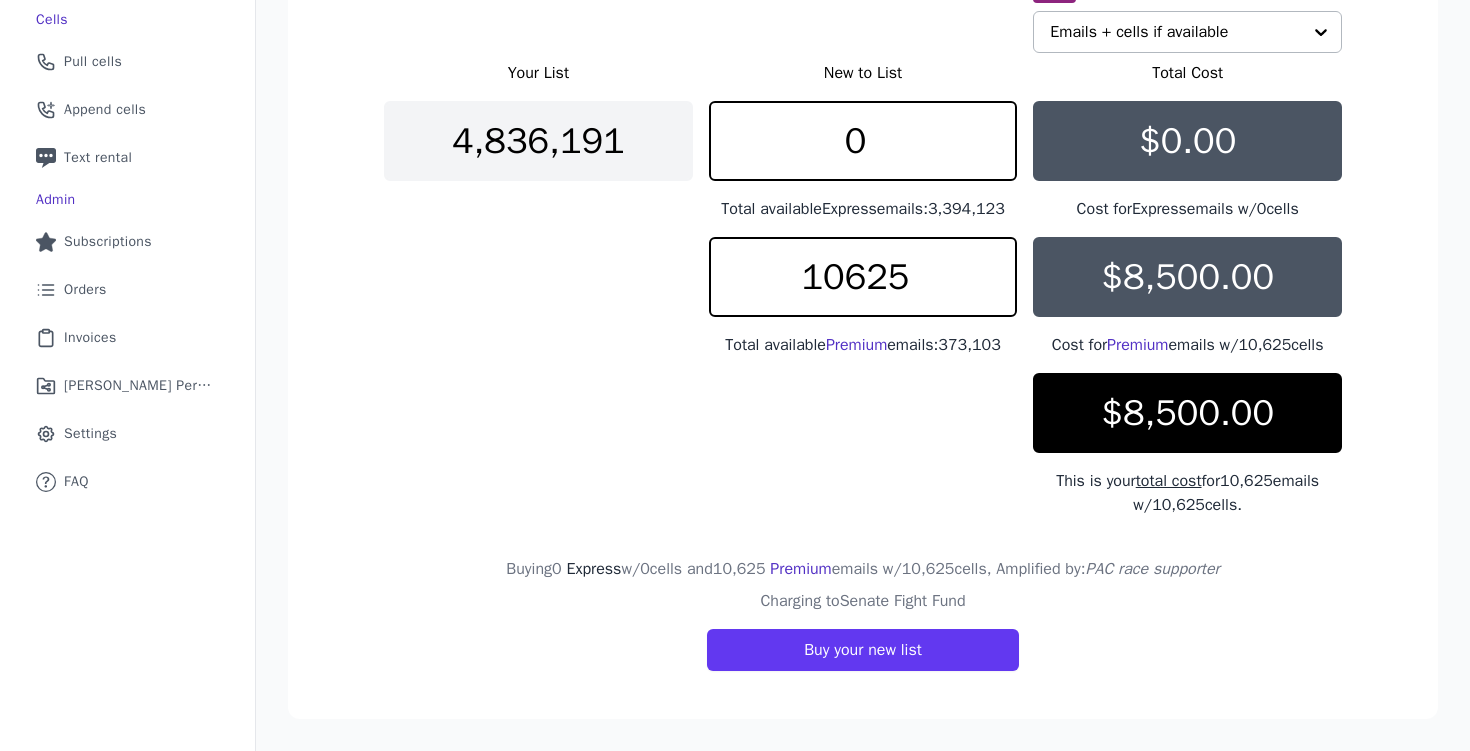 click on "Your List   New to List   Total Cost   4,836,191   0   Total available  Express  emails:  3,394,123   $0.00   Cost for  Express  emails w/  0  cells   10625   Total available  Premium
emails:  373,103   $8,500.00   Cost for  Premium  emails w/  10,625
cells     $8,500.00   This is your  total cost  for  10,625
emails w/  10,625  cells." at bounding box center [863, 289] 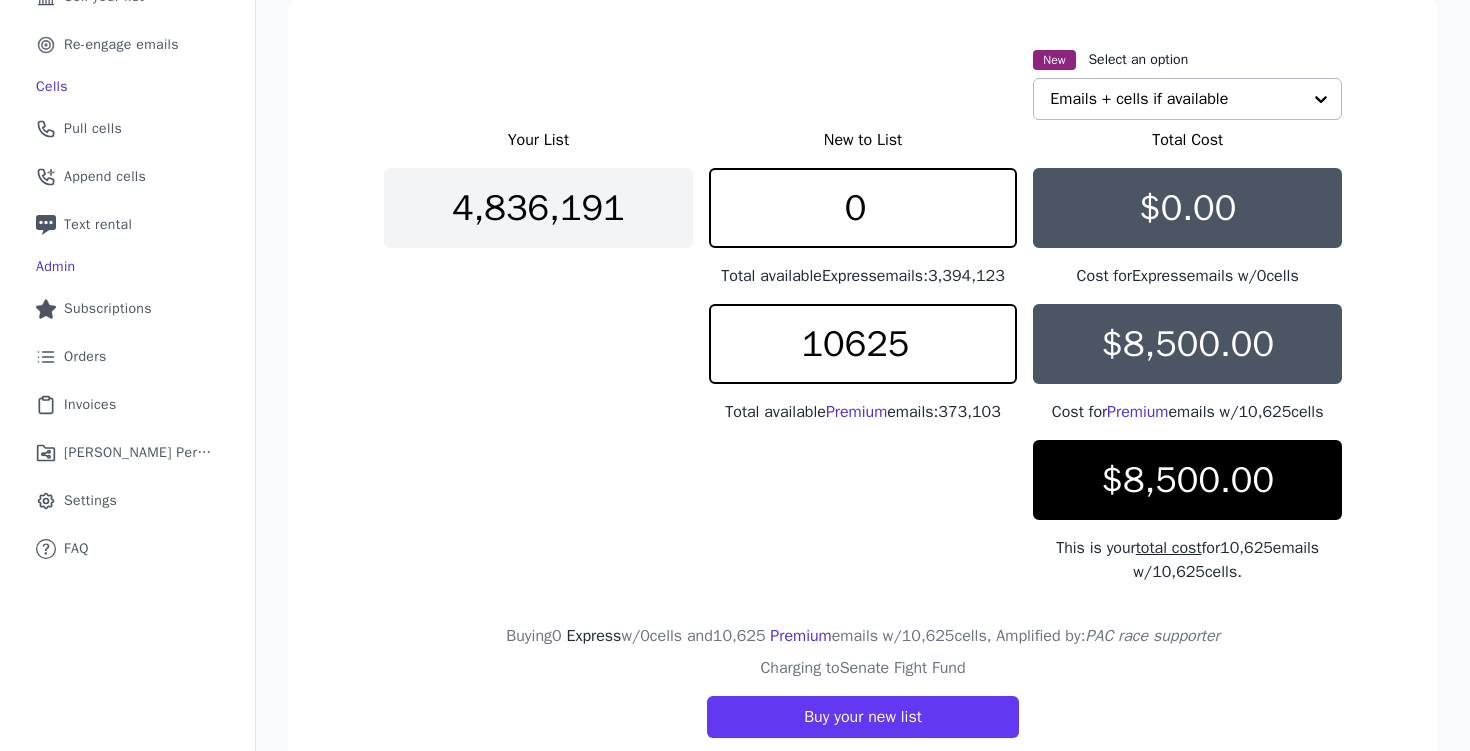 scroll, scrollTop: 401, scrollLeft: 0, axis: vertical 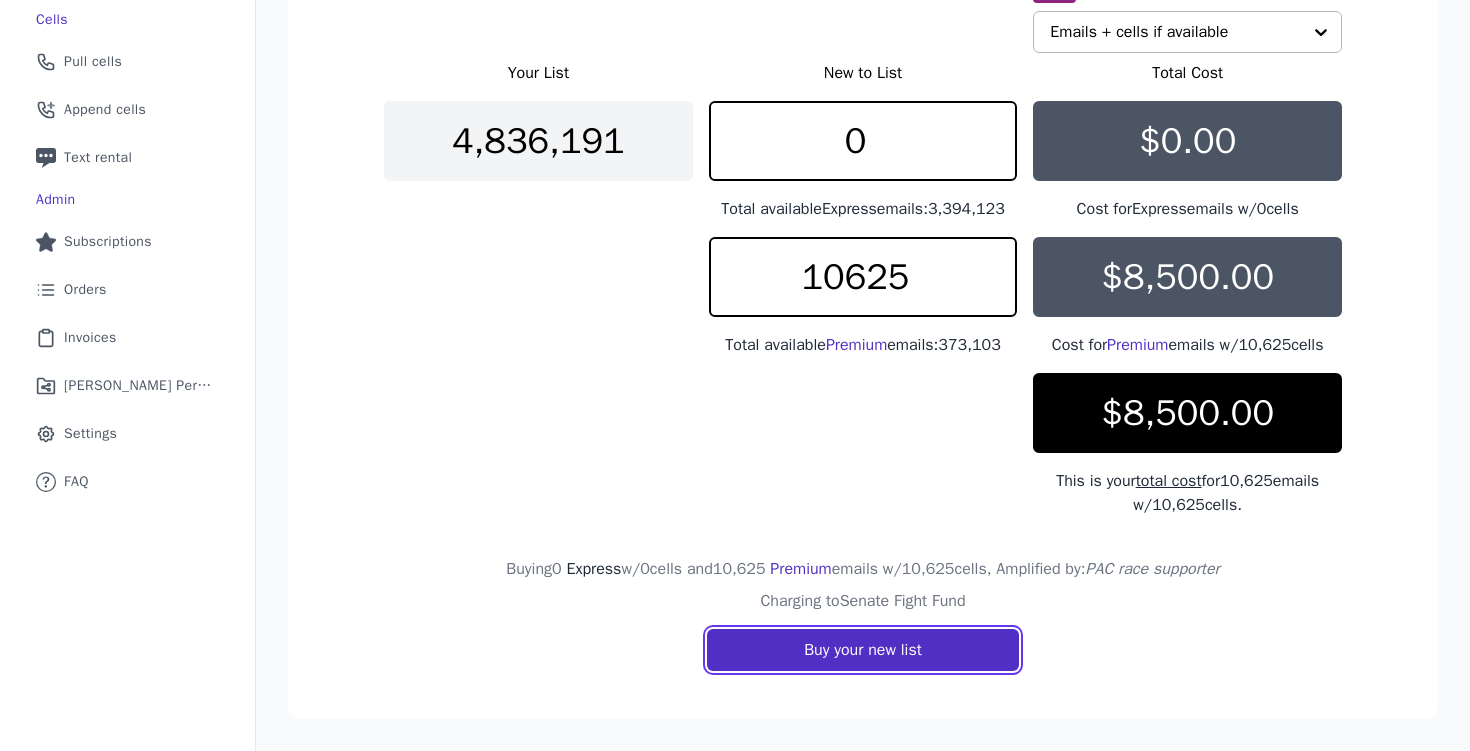 click on "Buy your new list" at bounding box center (863, 650) 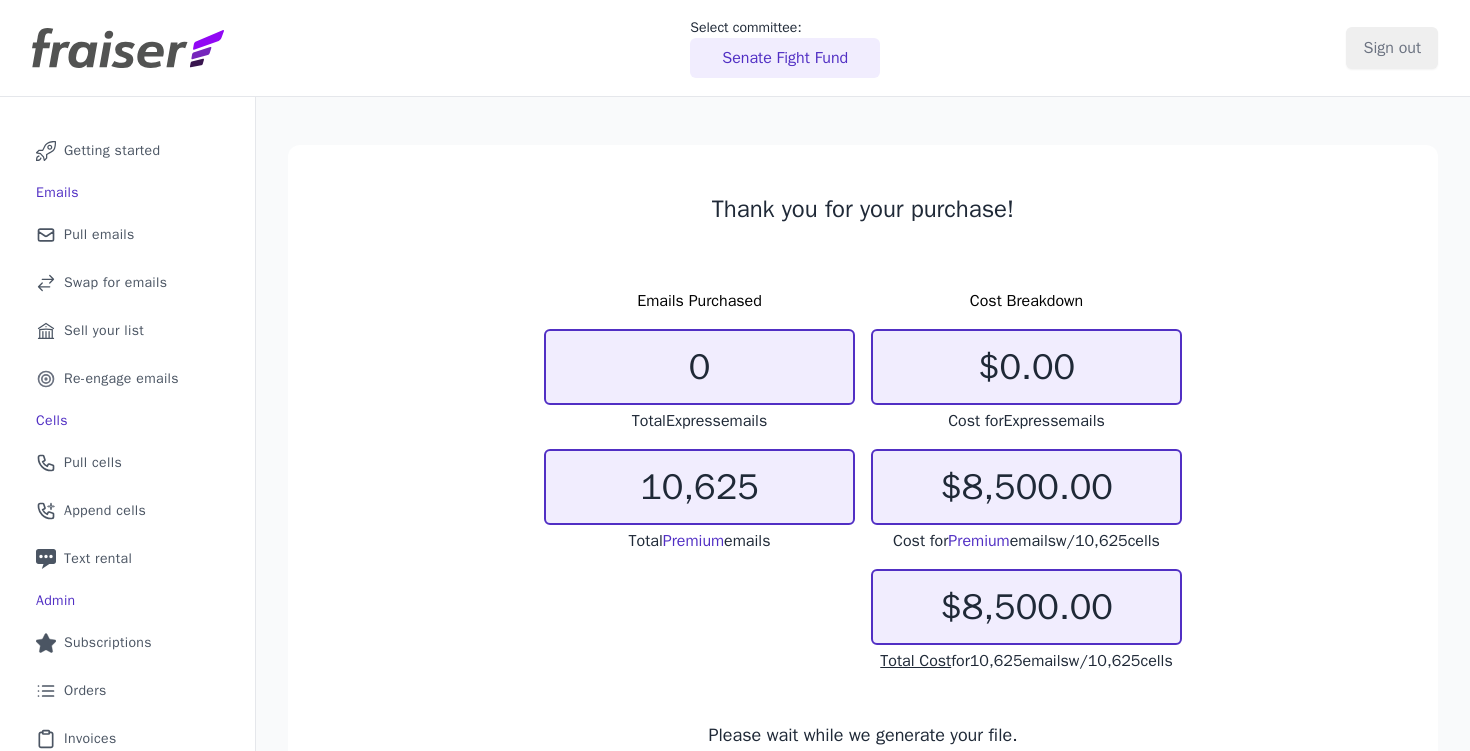 scroll, scrollTop: 0, scrollLeft: 0, axis: both 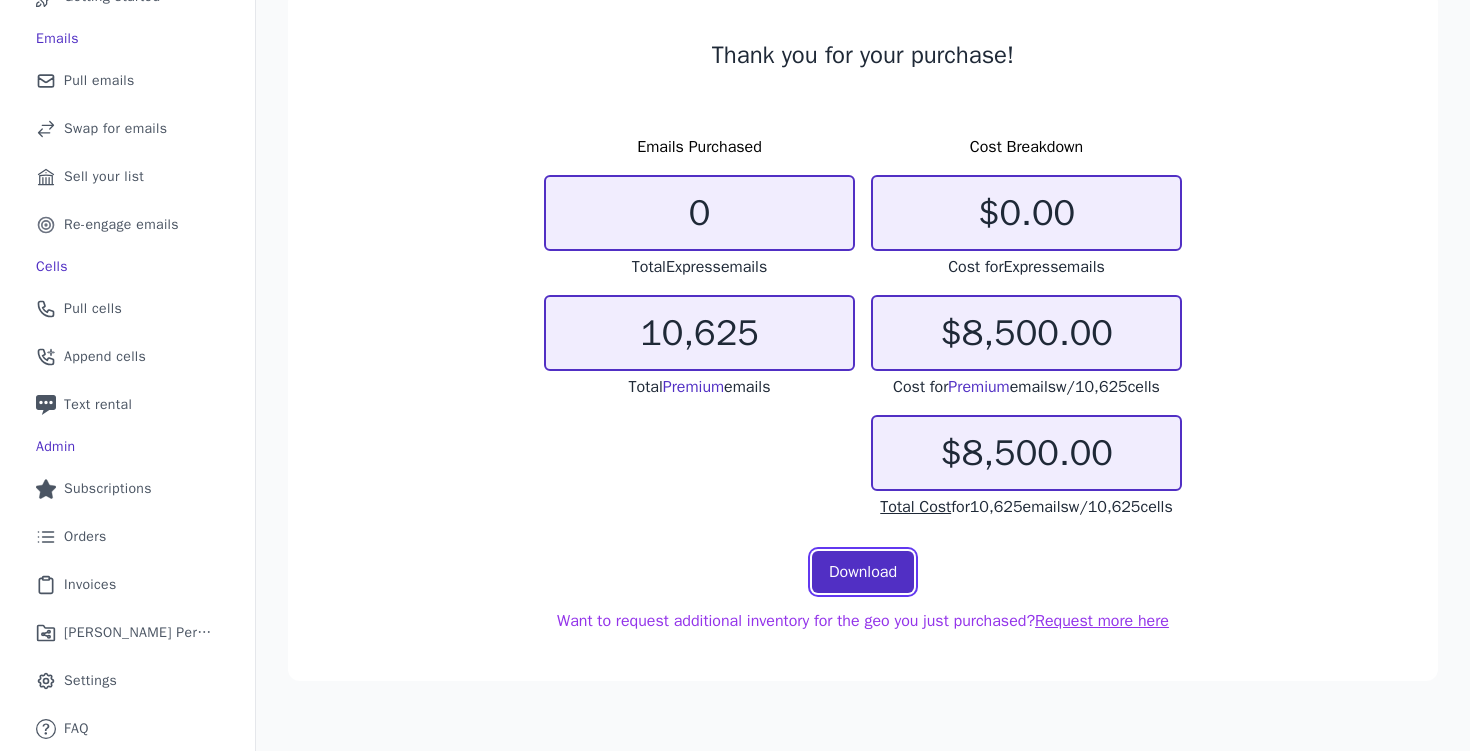 click on "Download" at bounding box center [863, 572] 